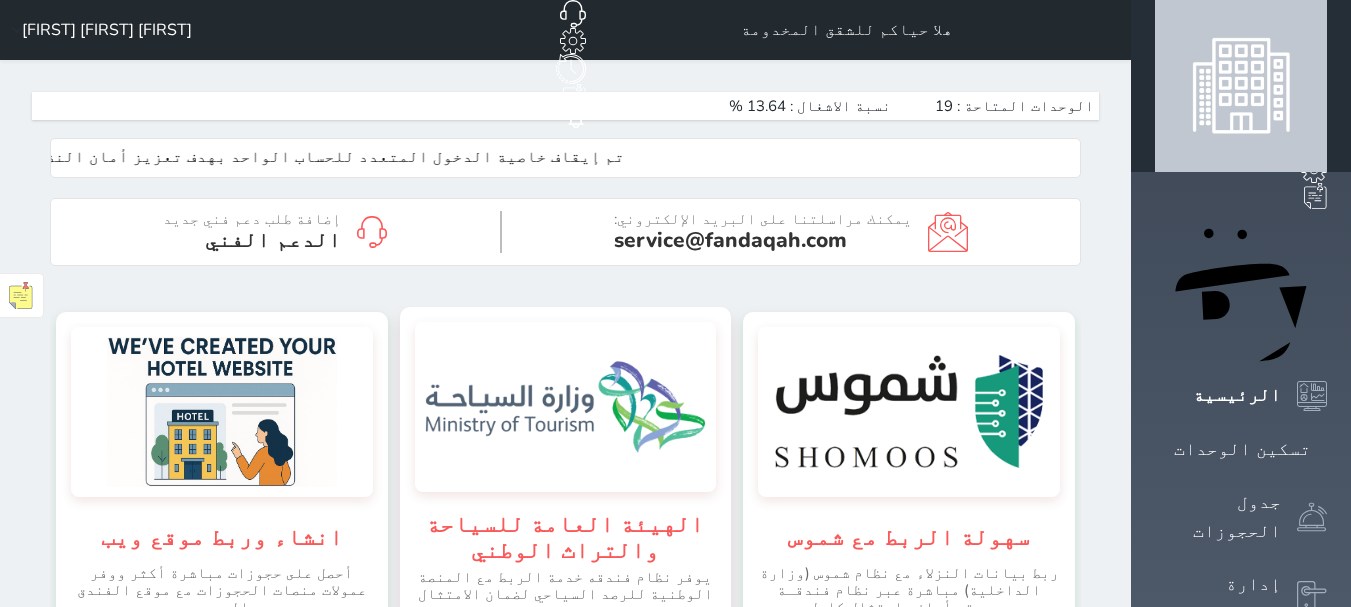 scroll, scrollTop: 0, scrollLeft: 0, axis: both 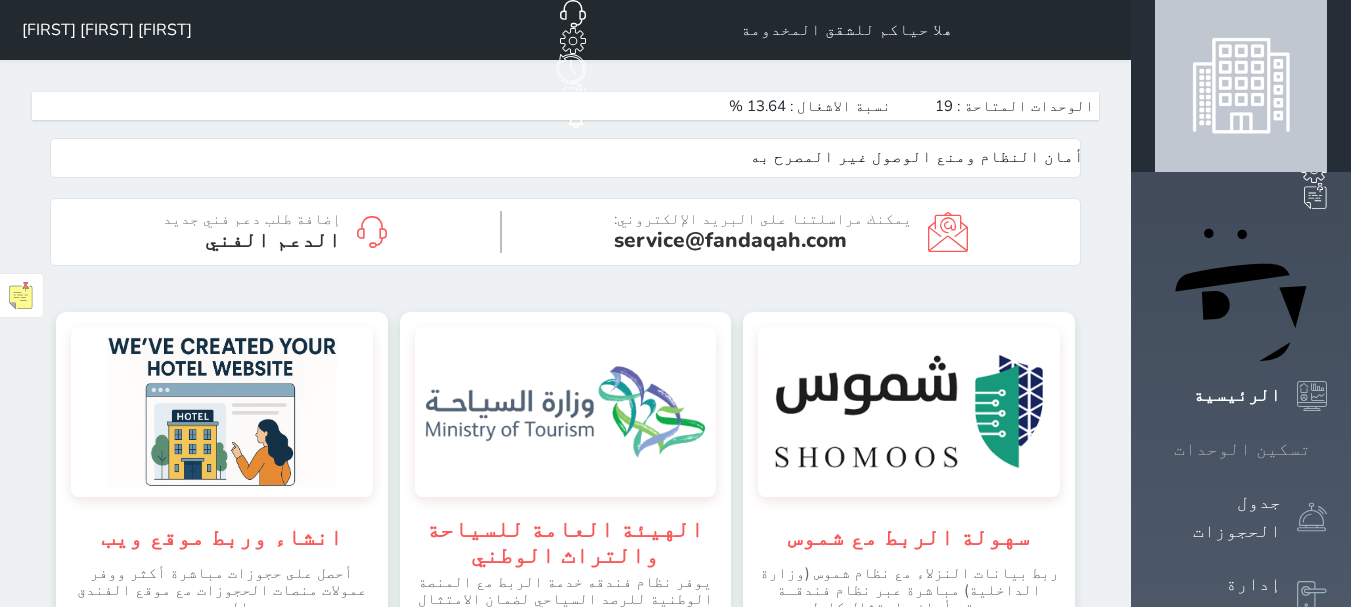 click 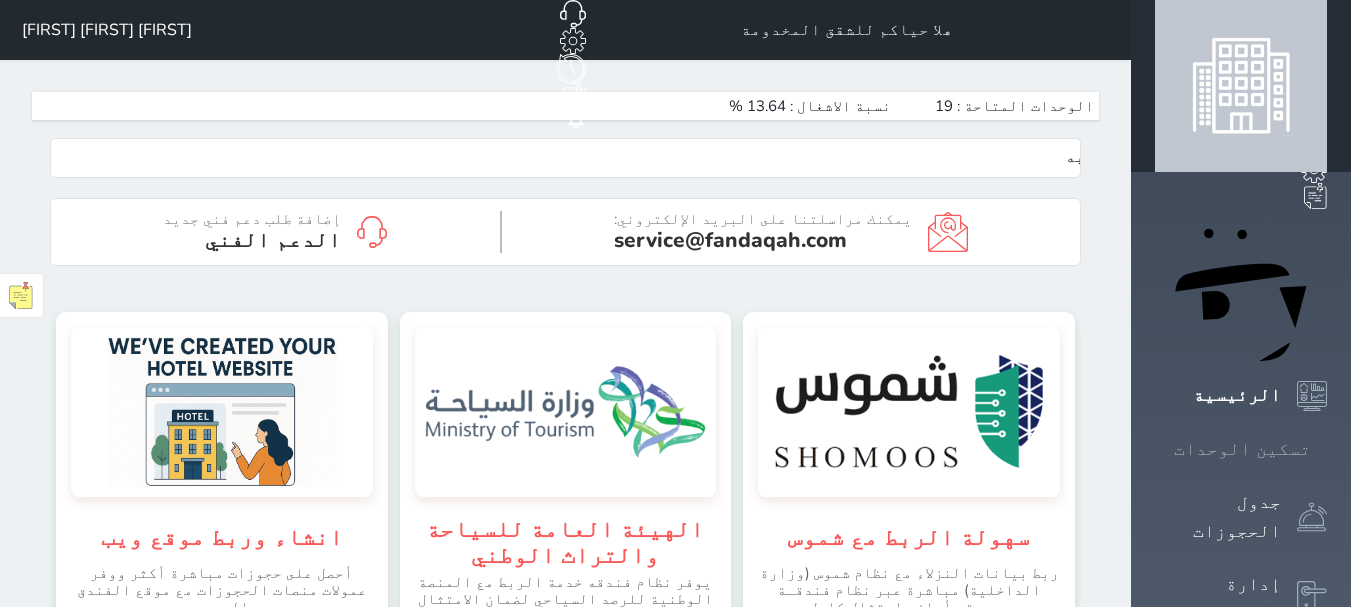 click on "تسكين الوحدات" at bounding box center (1242, 449) 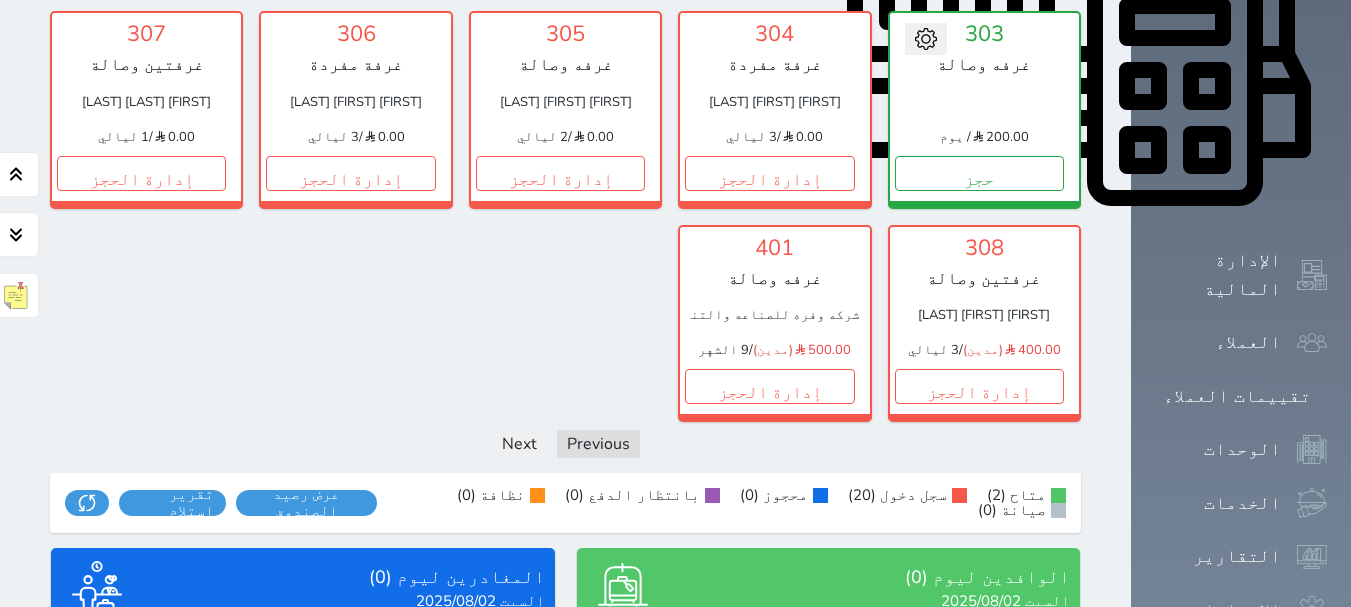 scroll, scrollTop: 947, scrollLeft: 0, axis: vertical 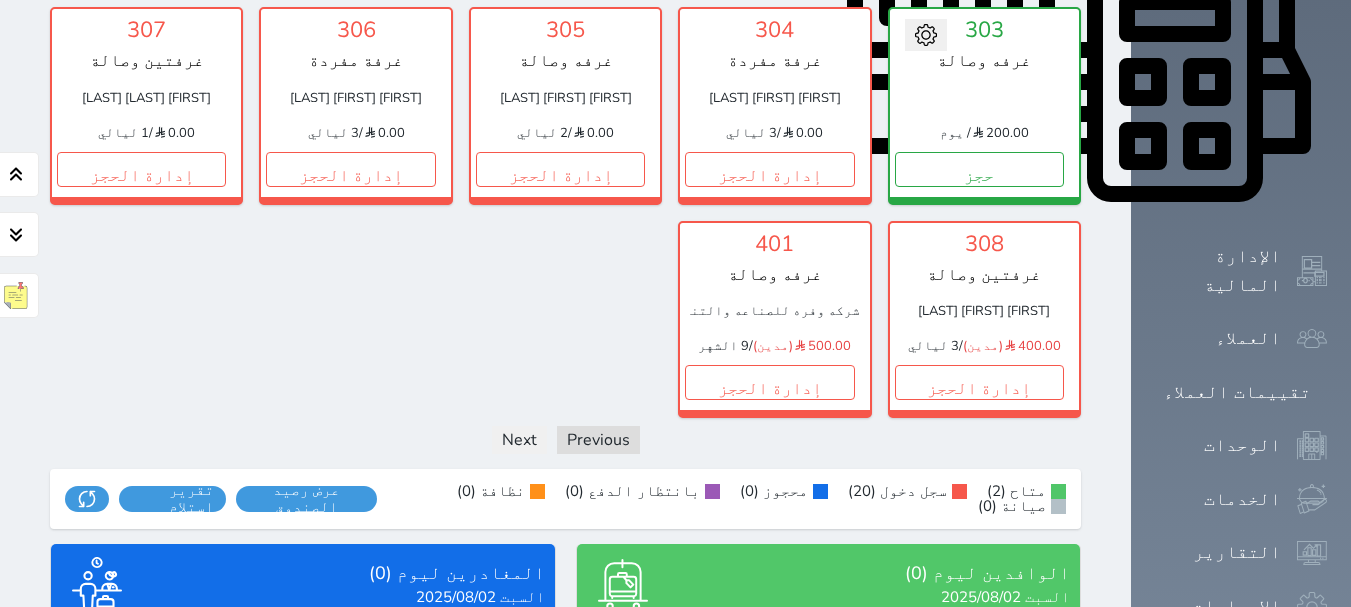 click at bounding box center (73, 646) 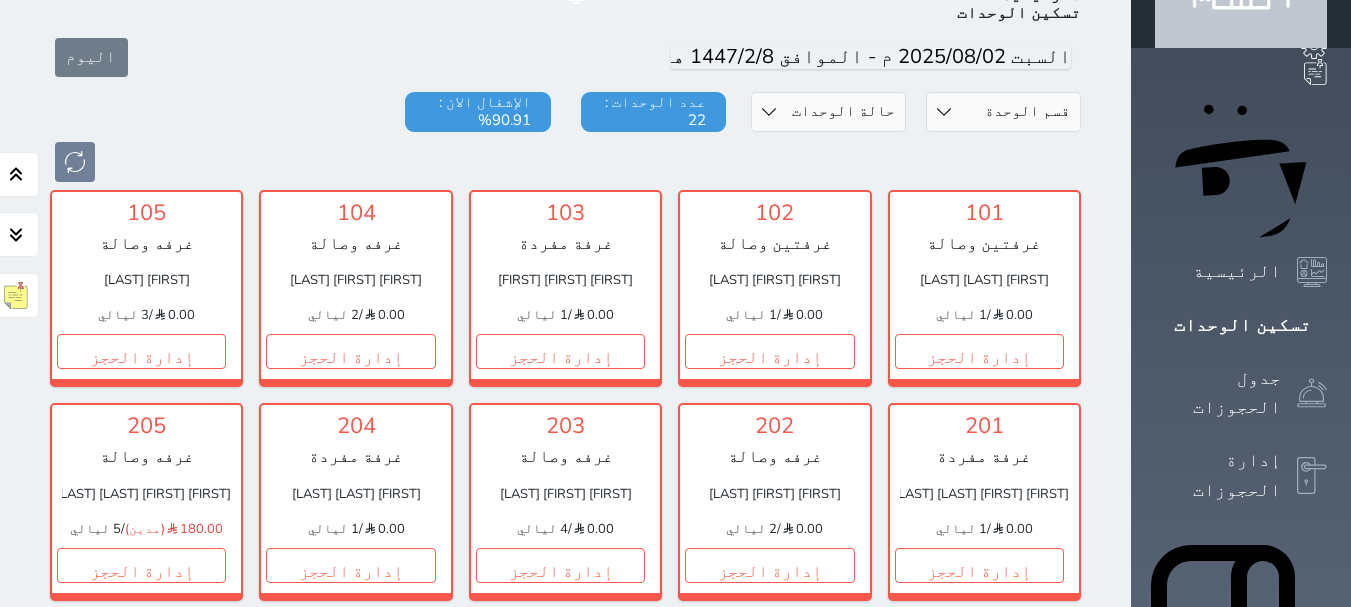 scroll, scrollTop: 0, scrollLeft: 0, axis: both 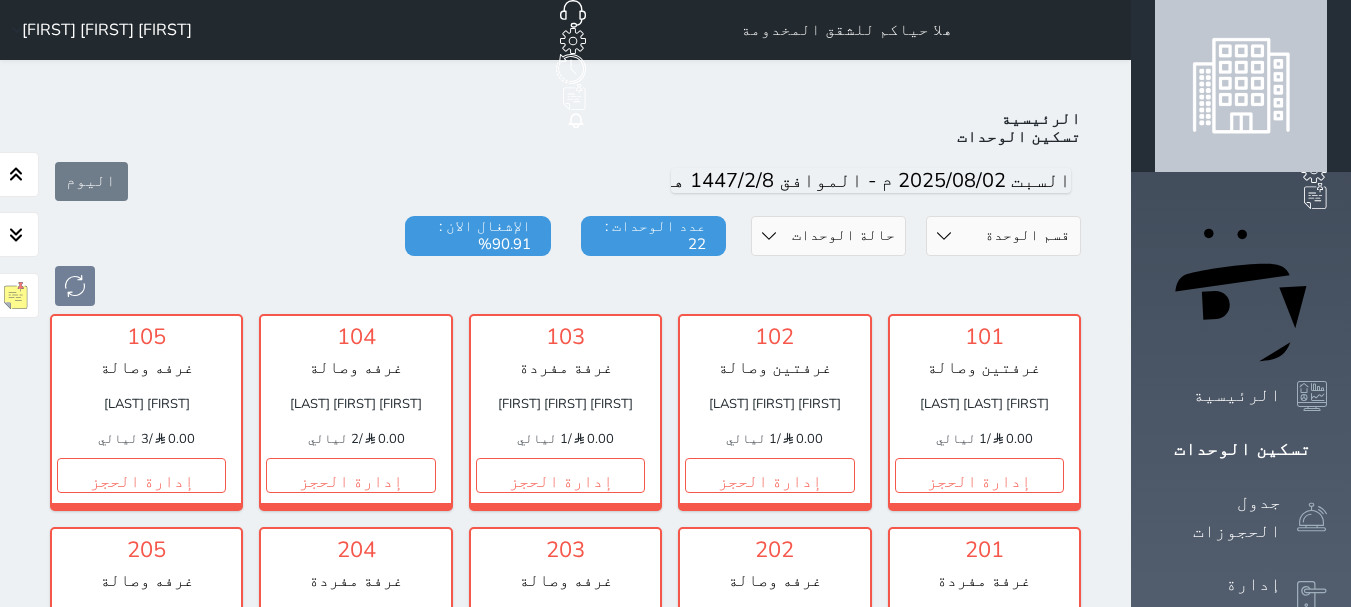 click on "حالة الوحدات متاح تحت التنظيف تحت الصيانة سجل دخول  لم يتم تسجيل الدخول" at bounding box center (828, 236) 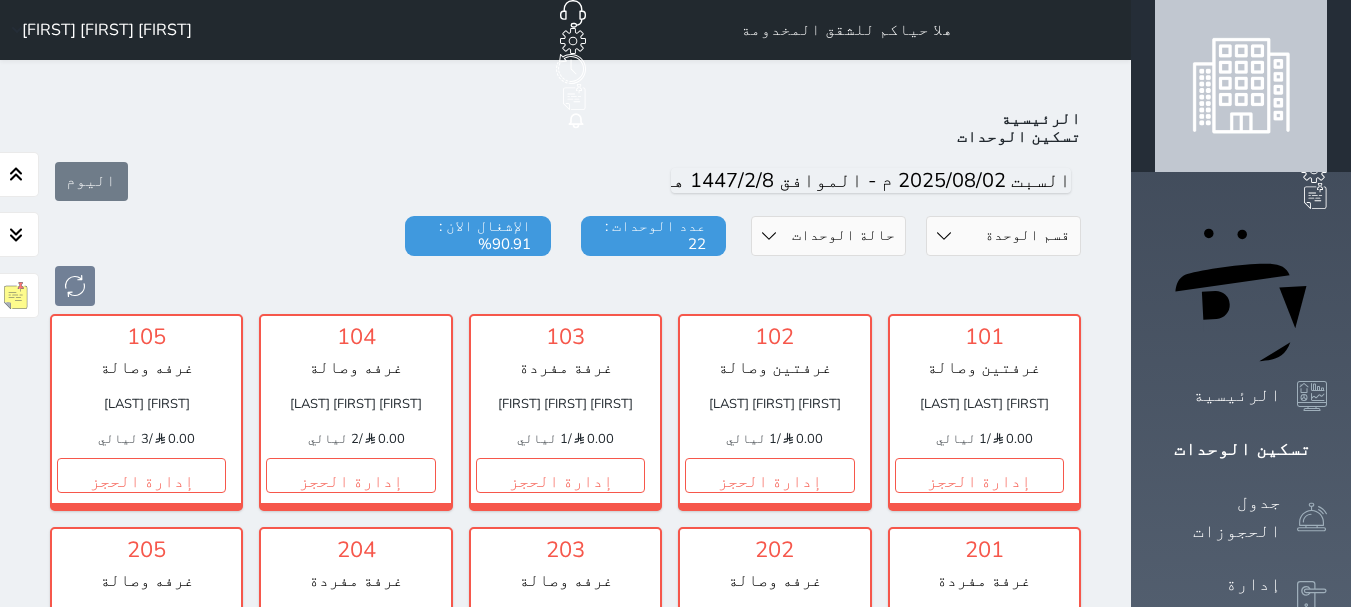 select on "4" 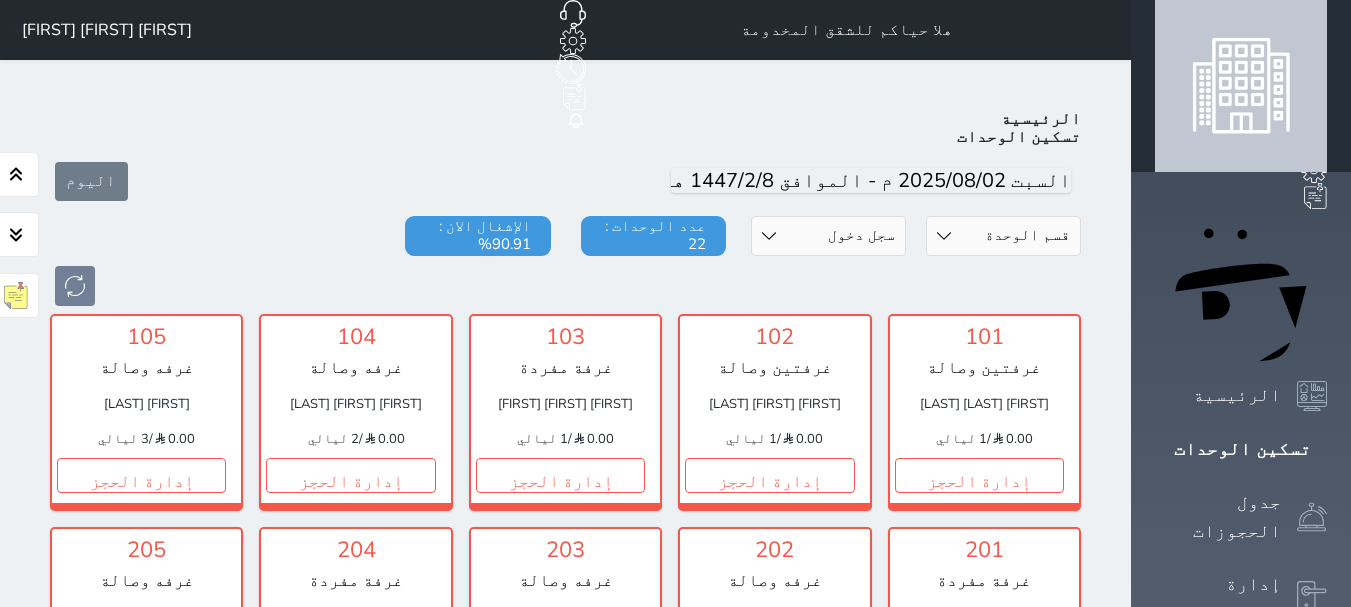 click on "حالة الوحدات متاح تحت التنظيف تحت الصيانة سجل دخول  لم يتم تسجيل الدخول" at bounding box center (828, 236) 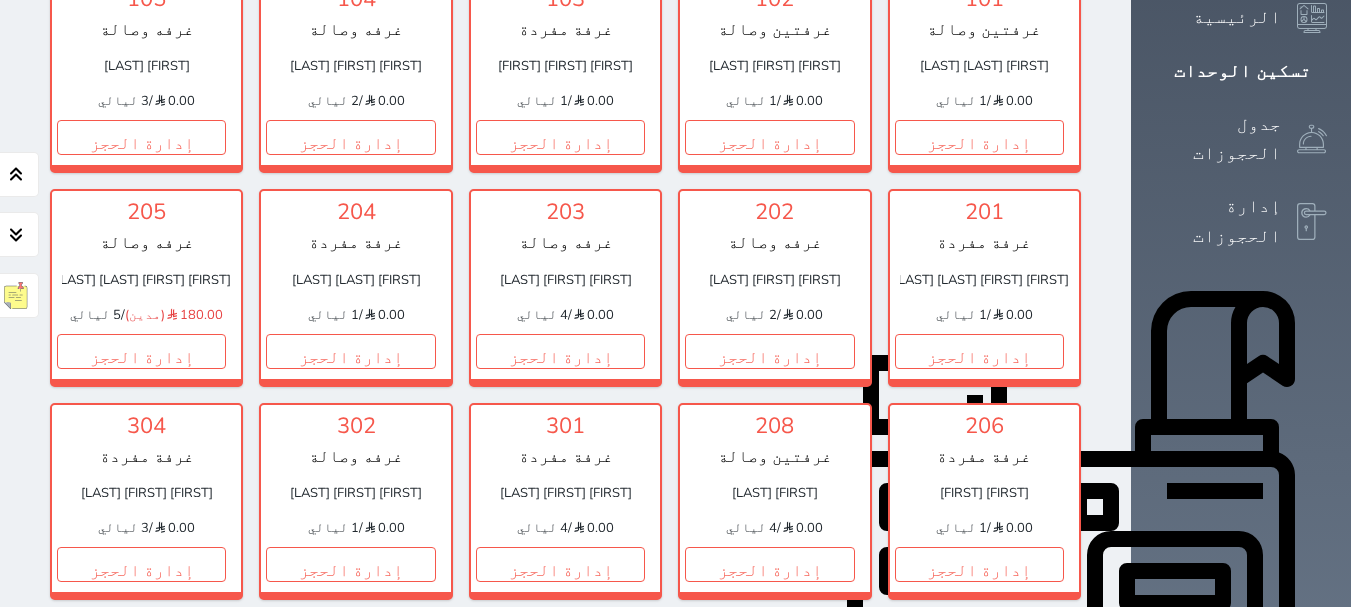 scroll, scrollTop: 0, scrollLeft: 0, axis: both 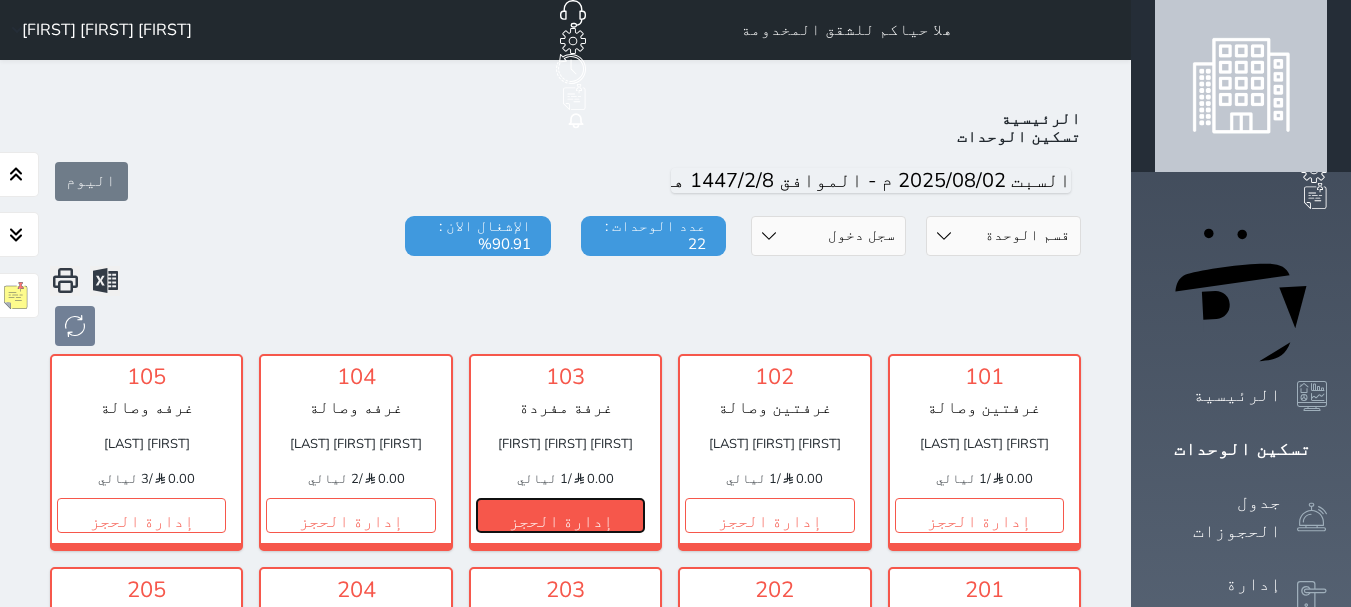click on "إدارة الحجز" at bounding box center [560, 515] 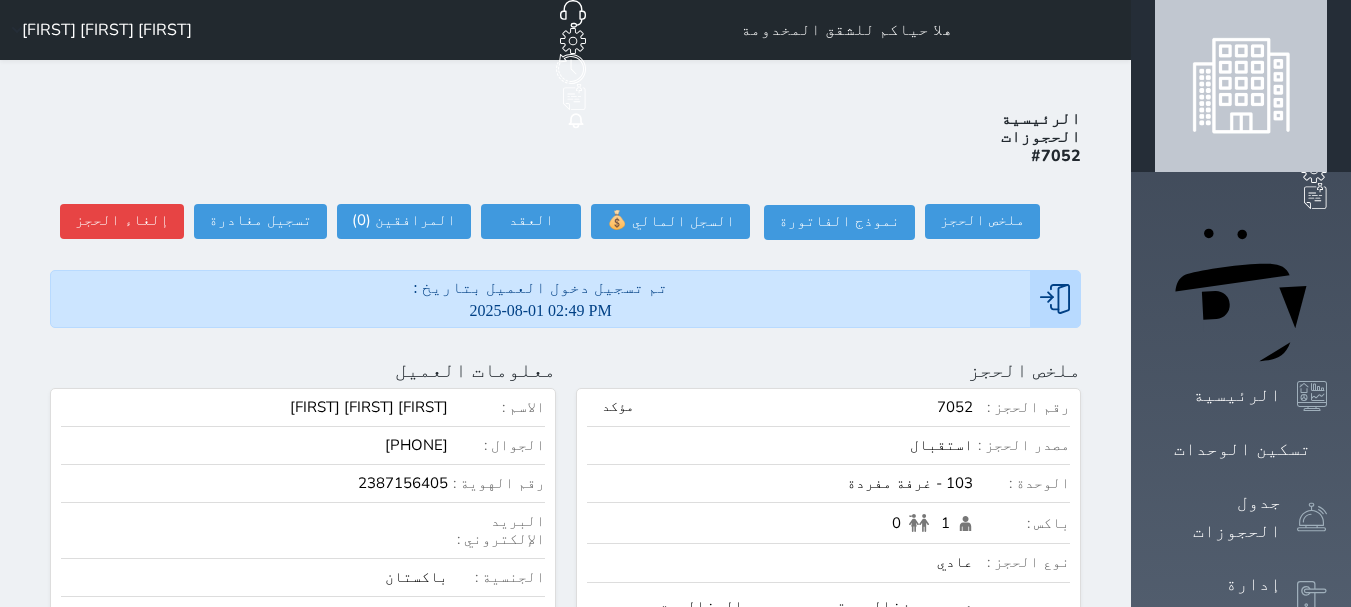 click on "تسجيل مغادرة
تسجيل مغادرة                       وقت تسجيل المغادرة    [TIME]
تسجيل مغادرة
استرجاع التامين
يوجد مبلغ تامين 0 ويلزم انشاء سند لاسترجاعه
النوع *   اختيار   مرتجع إيجار
رواتب
صيانة
مصروفات عامة
تحويل من الصندوق الى الادارة
استرجاع تامين
استرجاع العربون
المغسلة
التاريخ  *   Sat [MONTH] [DAY] [YEAR] [TIME] GMT+0300 (التوقيت العربي الرسمي)   إلى  *     المبلغ  *     لأجل  *     استلمت بواسطة *     طريقة الدفع  *   اختر طريقة الدفع   دفع نقدى   تحويل بنكى   مدى   بطاقة ائتمان     ملاحظات" at bounding box center [255, 222] 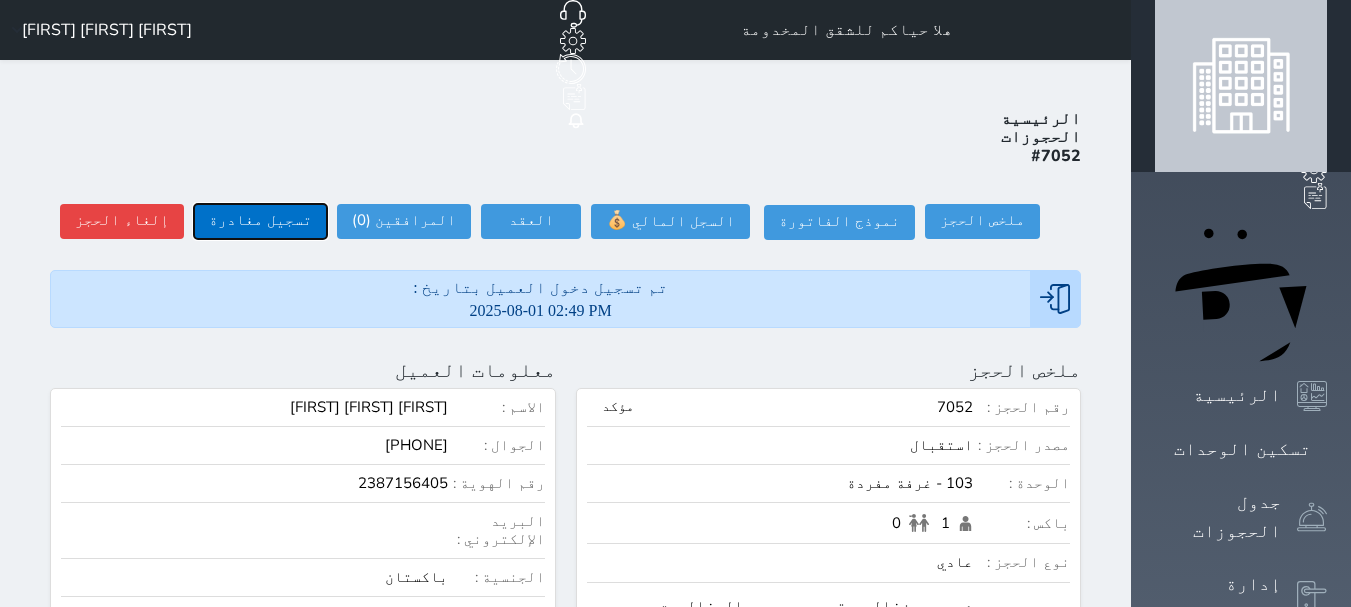 click on "تسجيل مغادرة" at bounding box center [260, 221] 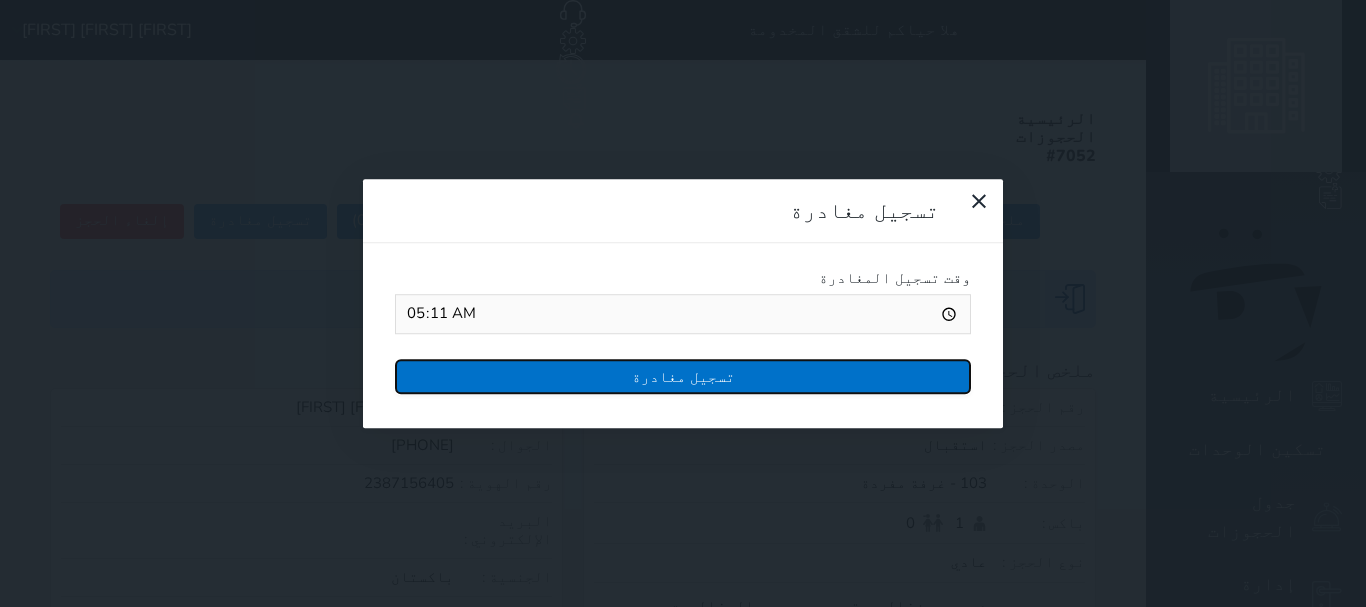 click on "تسجيل مغادرة" at bounding box center [683, 376] 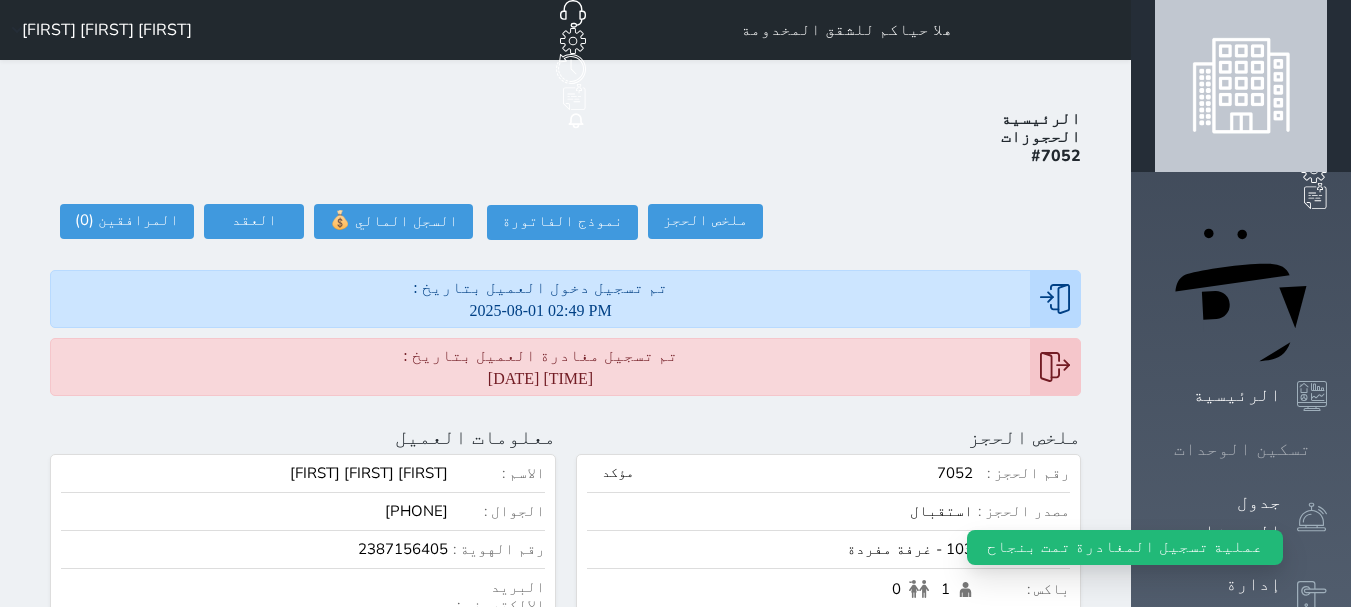 click on "تسكين الوحدات" at bounding box center (1242, 449) 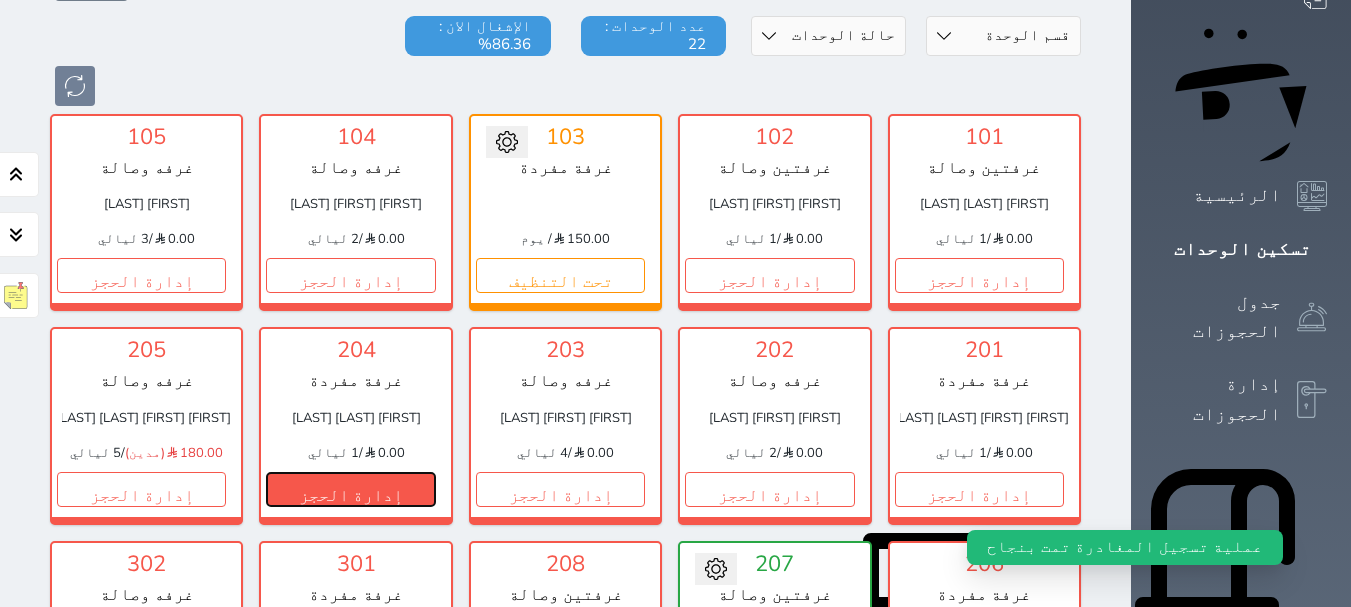 click on "إدارة الحجز" at bounding box center (350, 489) 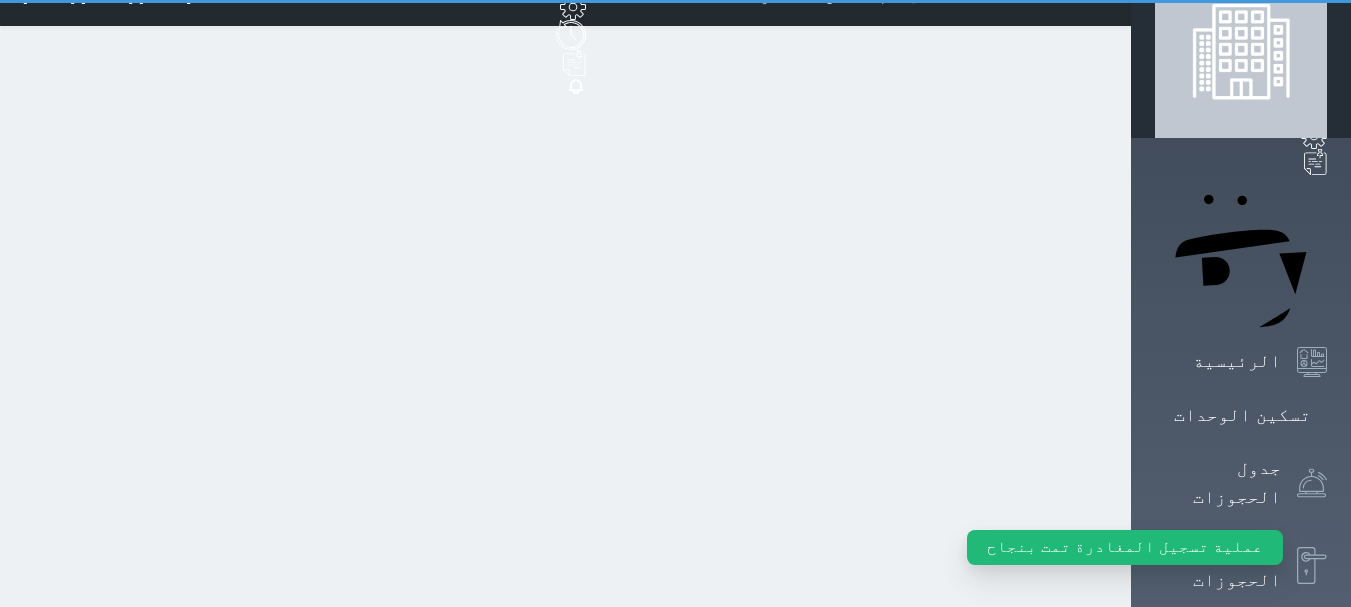scroll, scrollTop: 0, scrollLeft: 0, axis: both 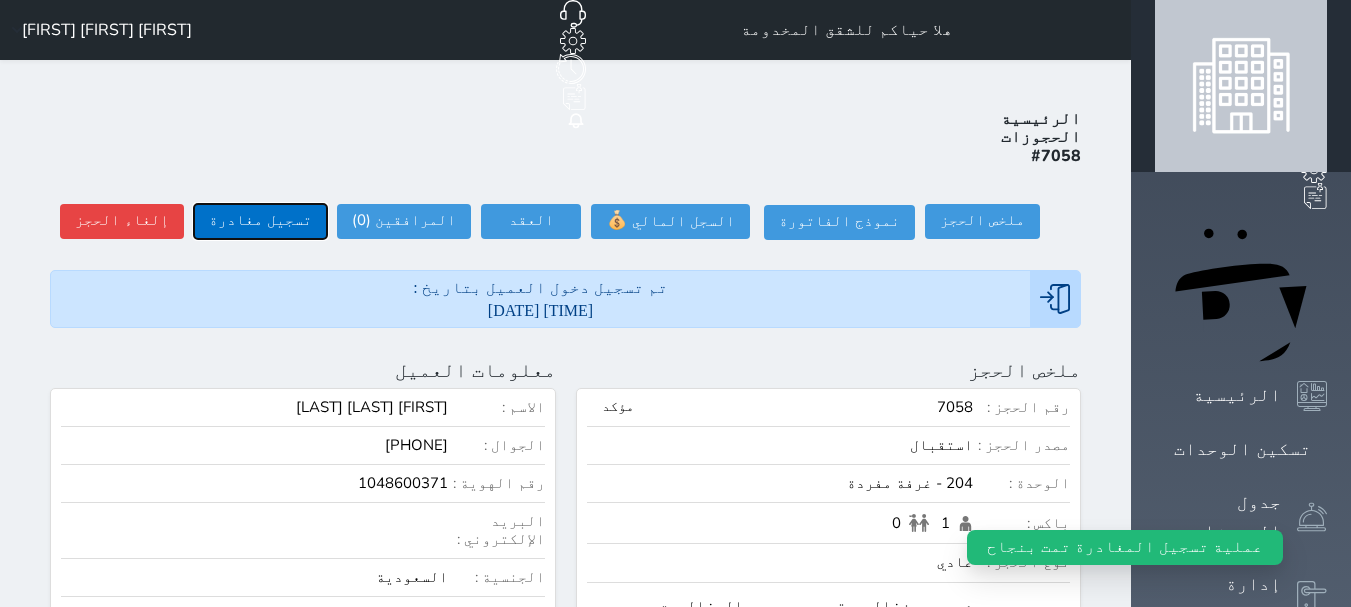 click on "تسجيل مغادرة" at bounding box center (260, 221) 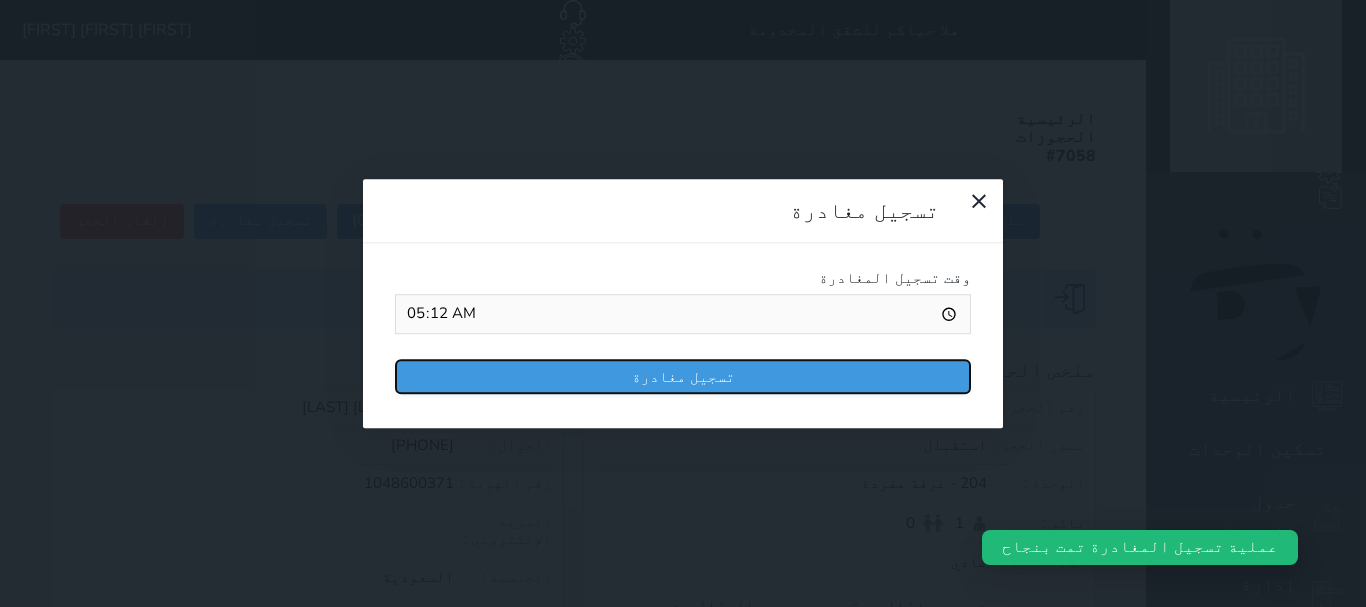 click on "تسجيل مغادرة" at bounding box center (683, 376) 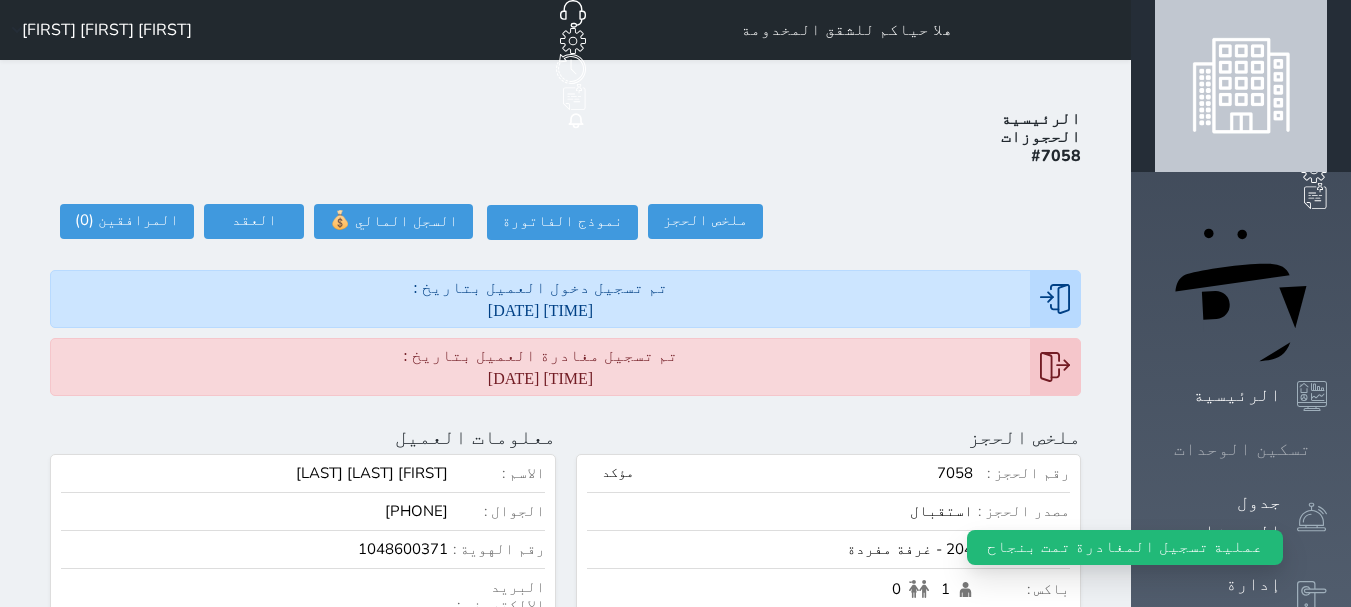 click on "تسكين الوحدات" at bounding box center (1242, 449) 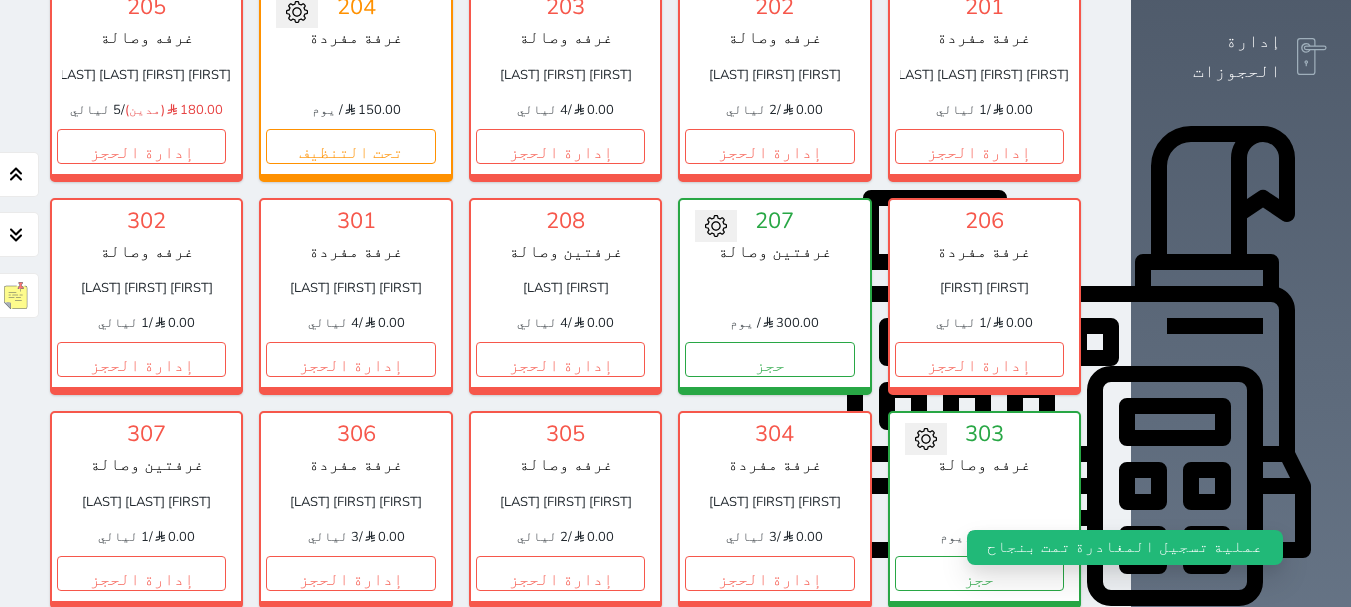scroll, scrollTop: 578, scrollLeft: 0, axis: vertical 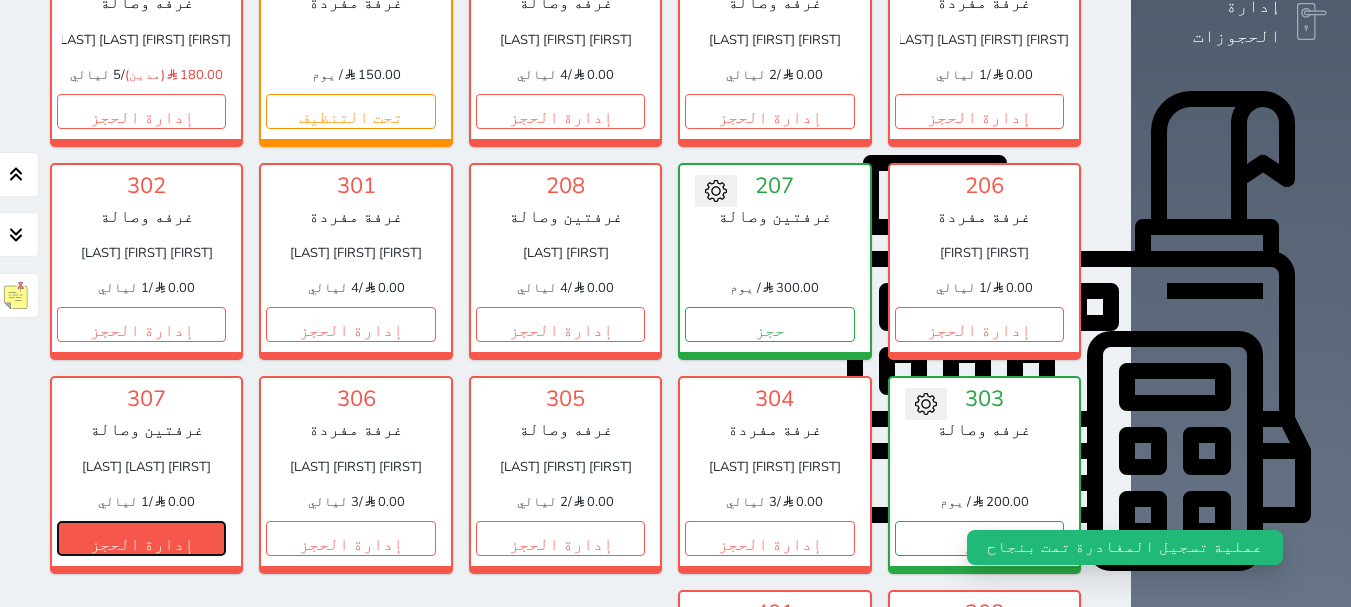 click on "إدارة الحجز" at bounding box center (141, 538) 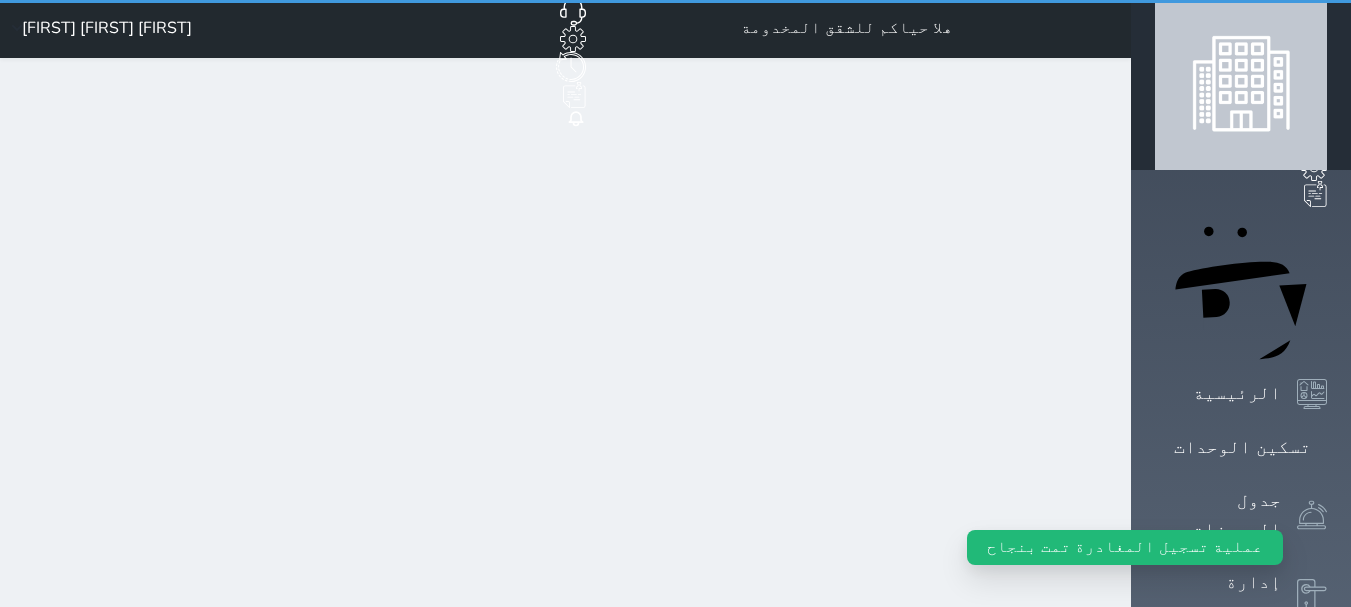 scroll, scrollTop: 0, scrollLeft: 0, axis: both 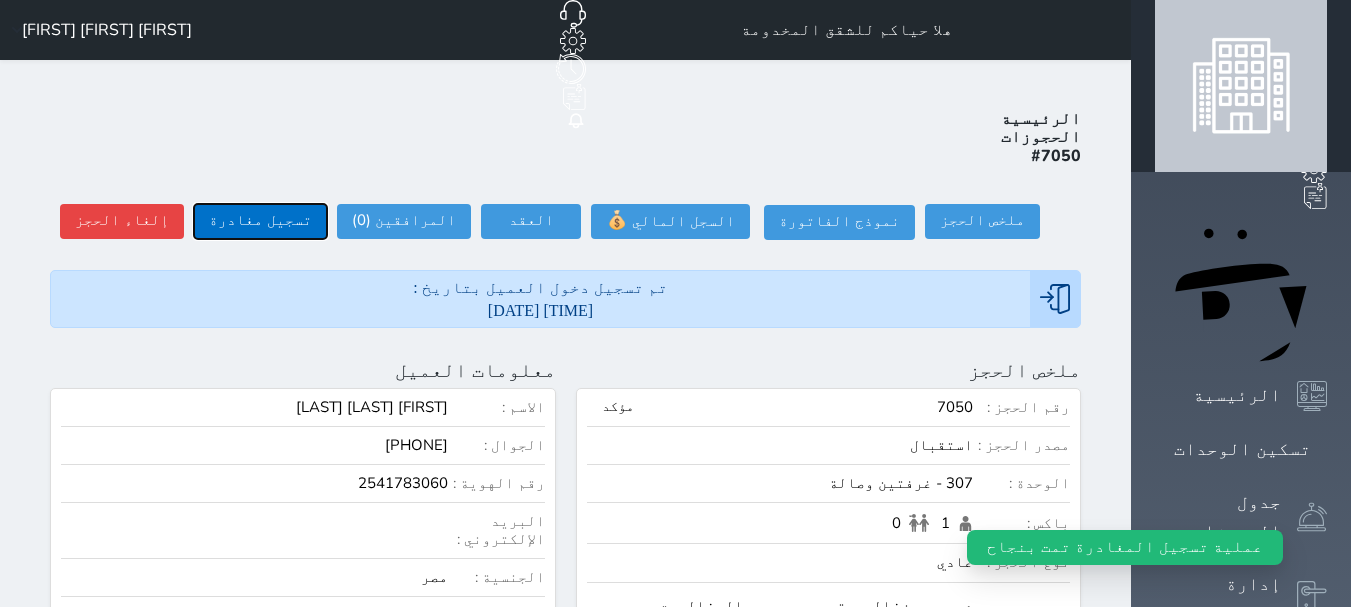 click on "تسجيل مغادرة" at bounding box center (260, 221) 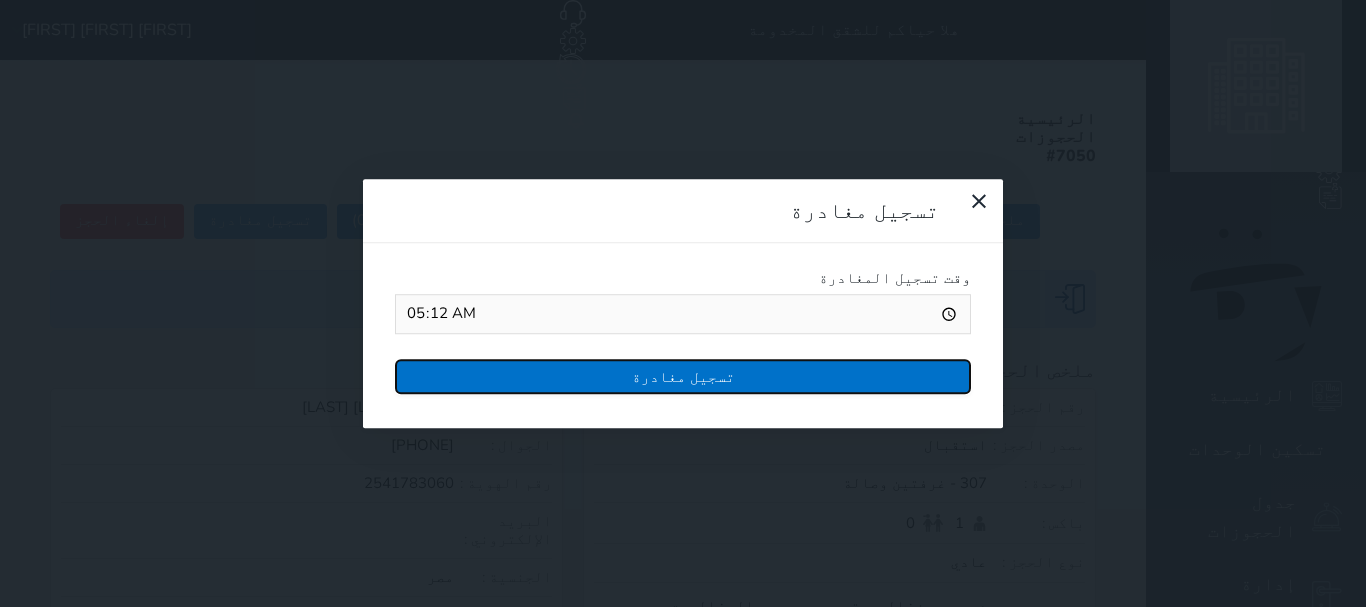 click on "تسجيل مغادرة" at bounding box center [683, 376] 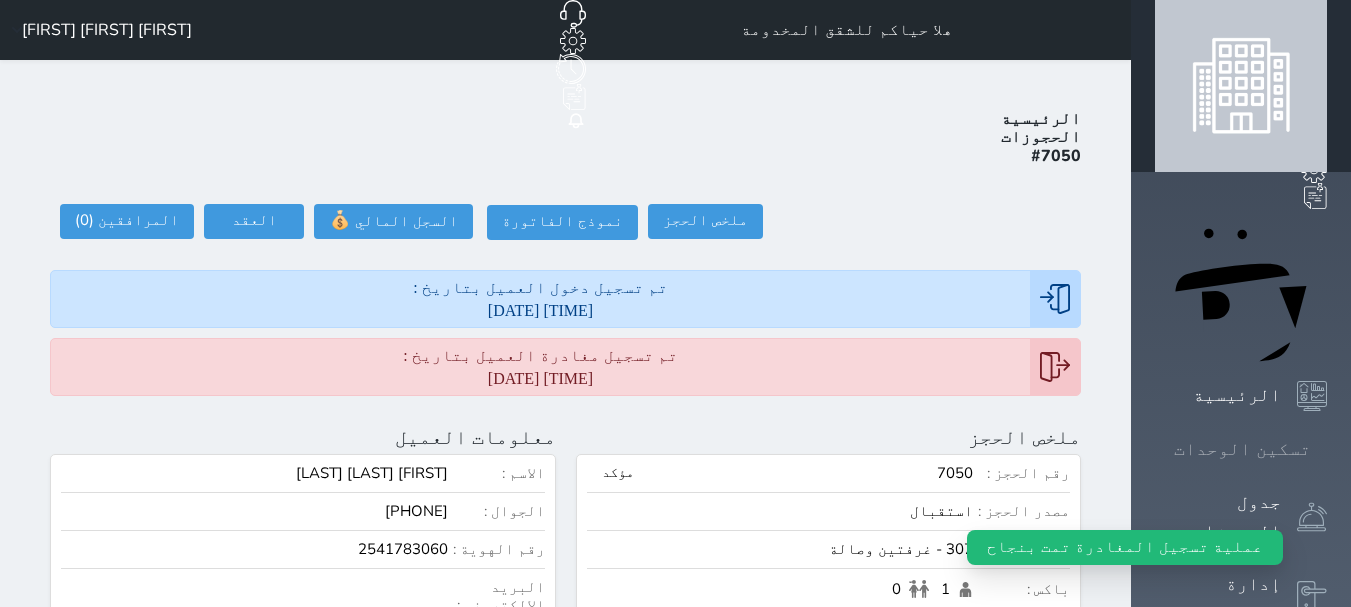 click on "تسكين الوحدات" at bounding box center (1241, 449) 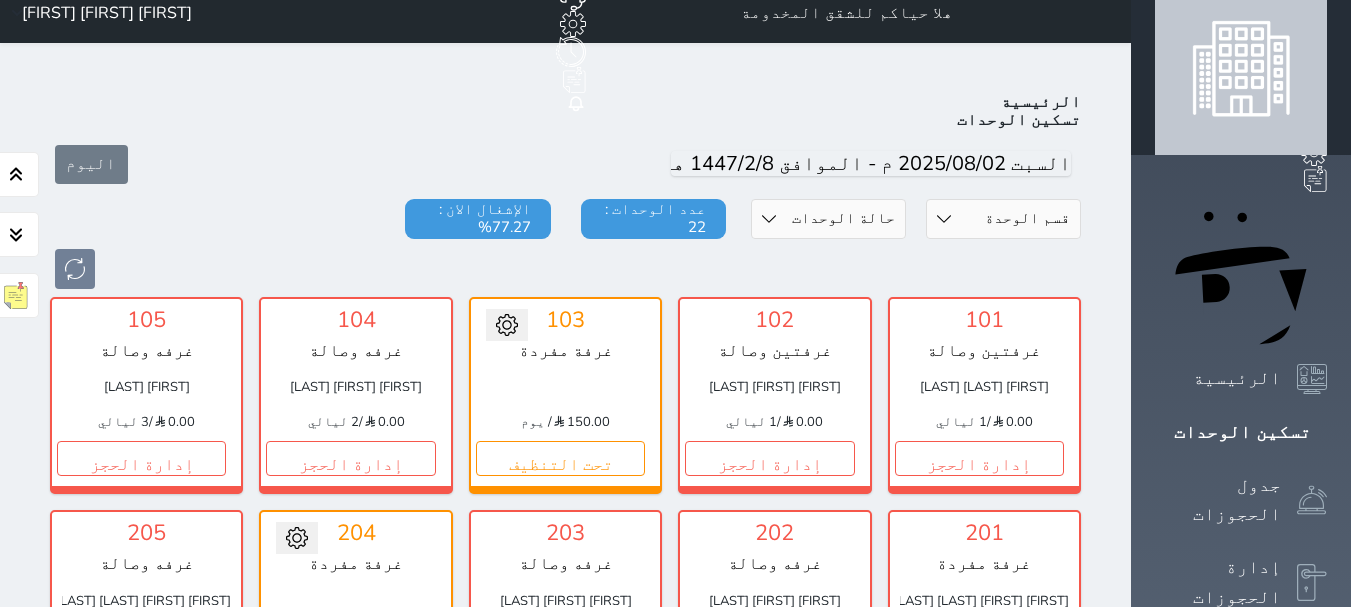 scroll, scrollTop: 0, scrollLeft: 0, axis: both 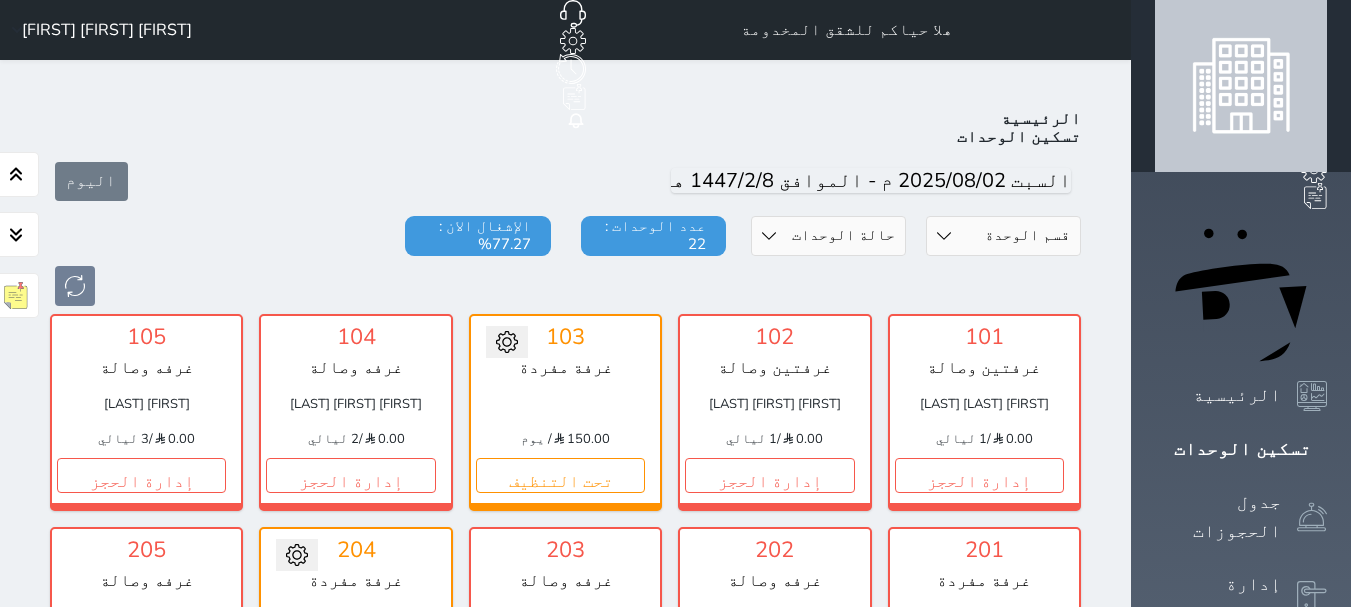 click on "حجز جديد" at bounding box center [417, -65] 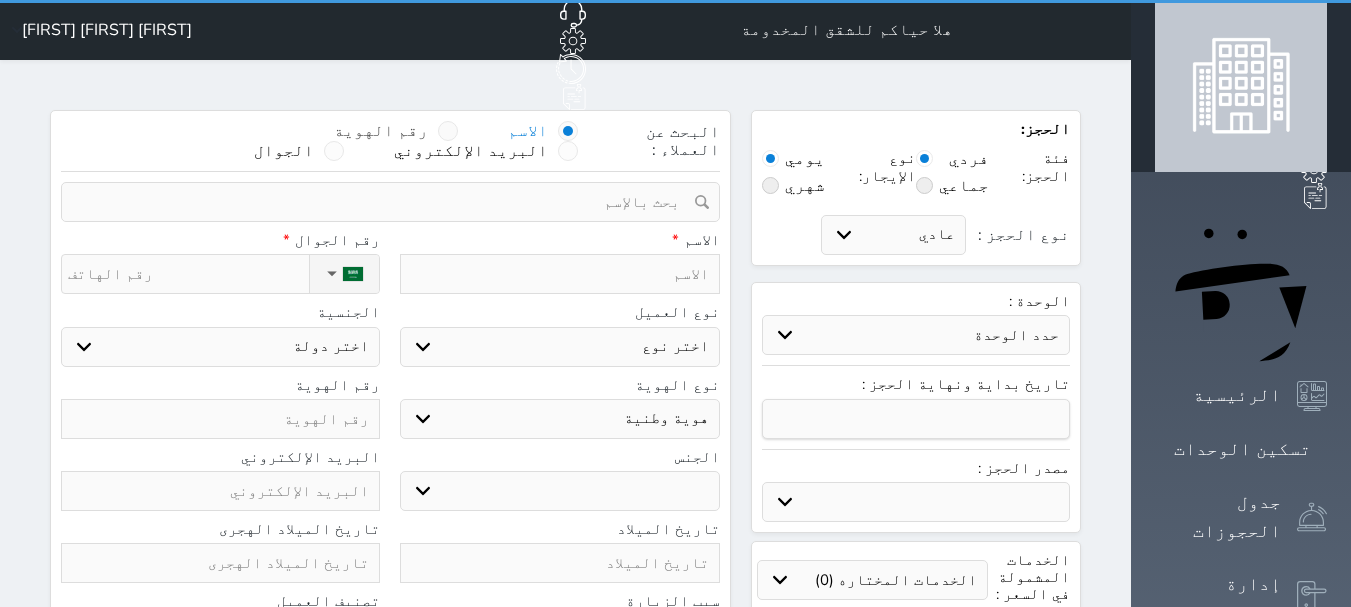 select 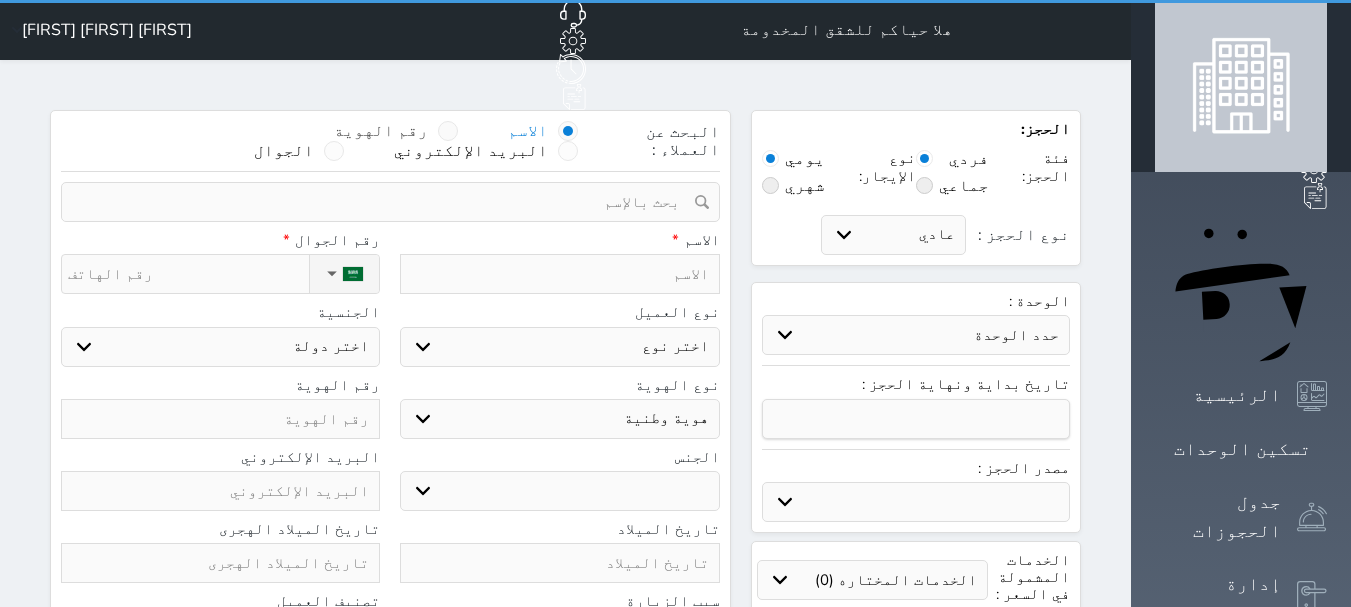select 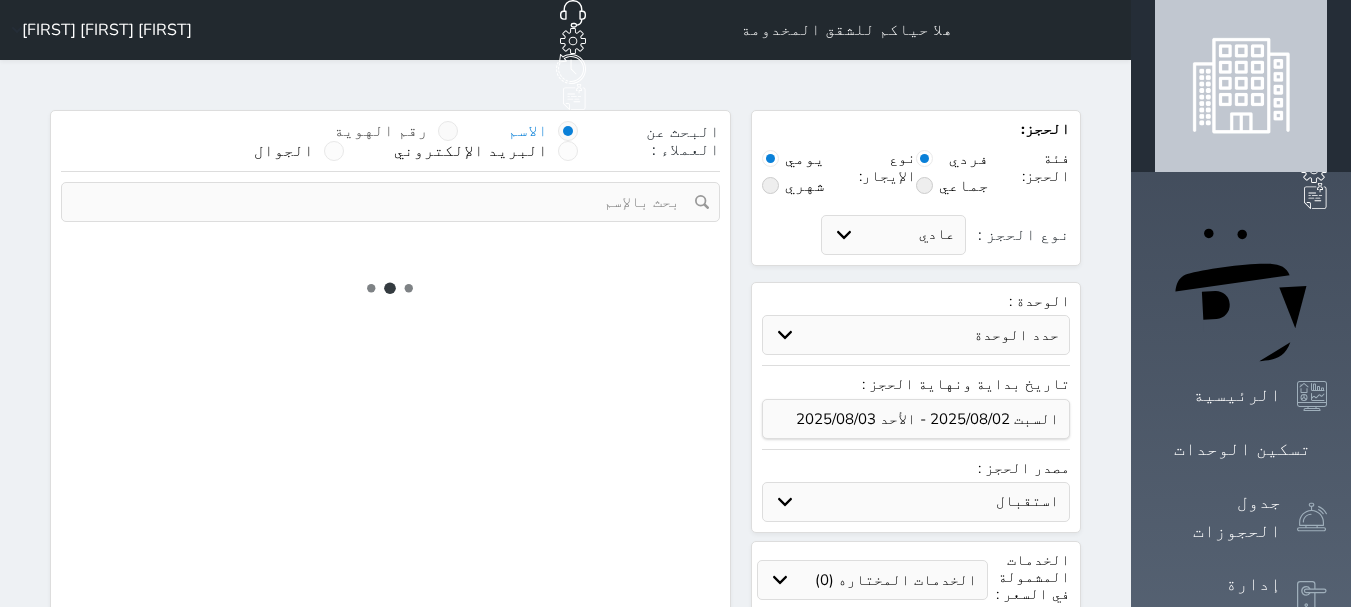 select 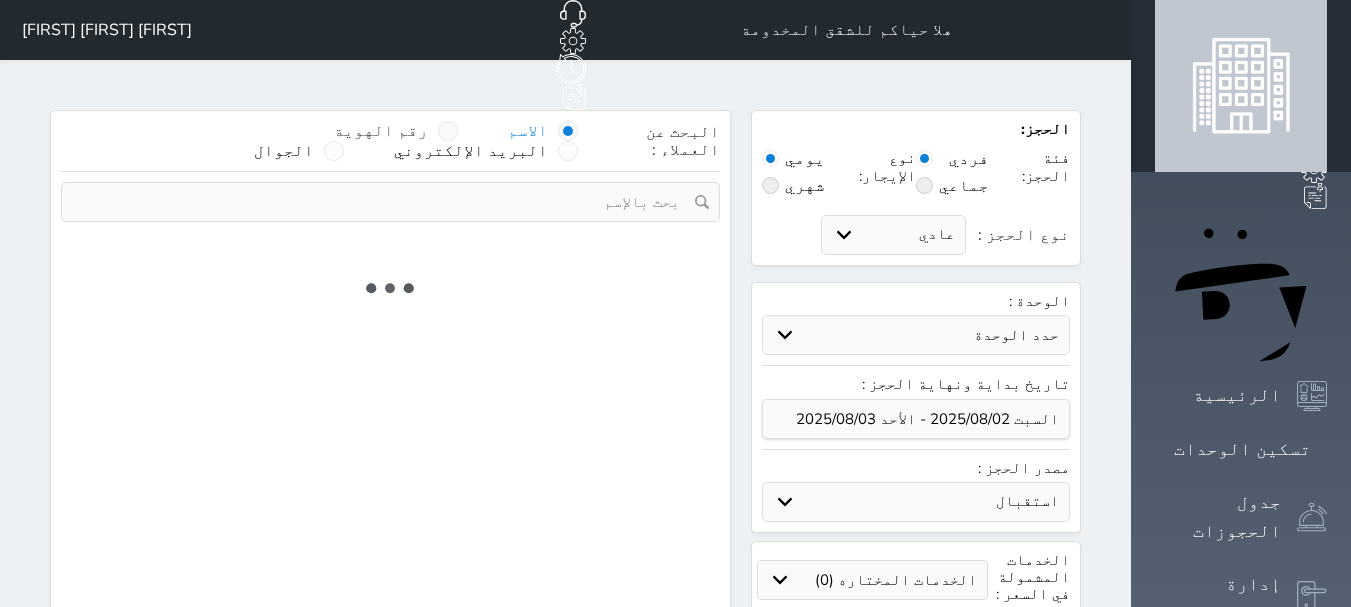 select on "1" 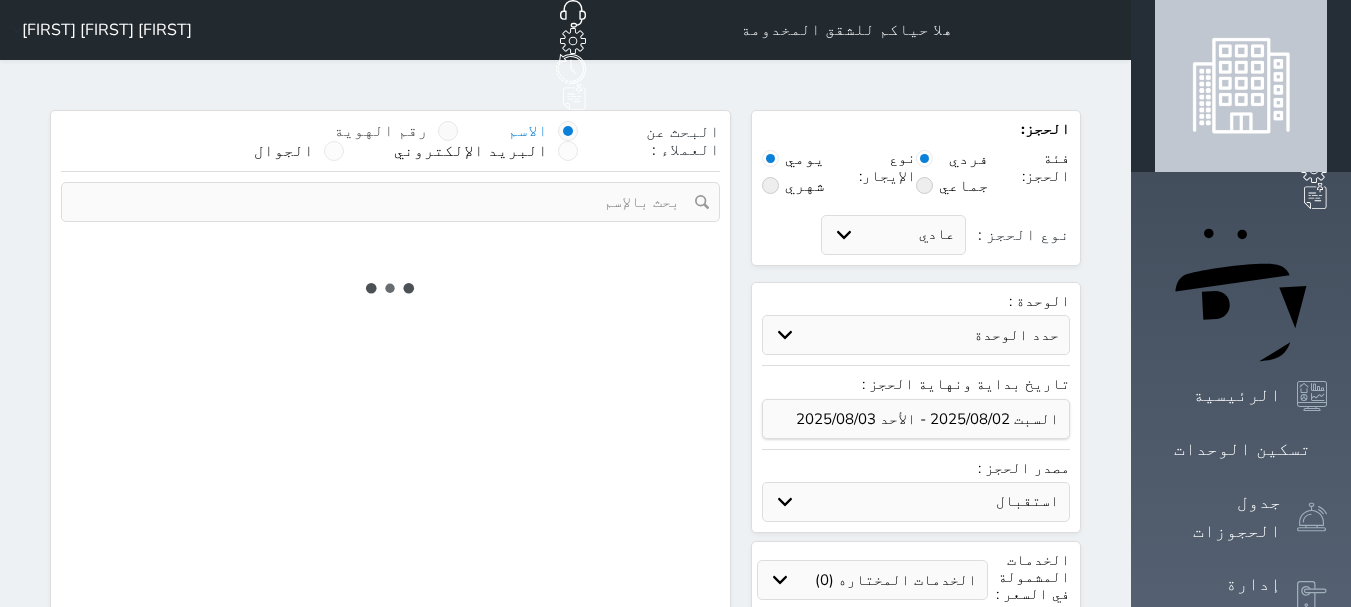select on "113" 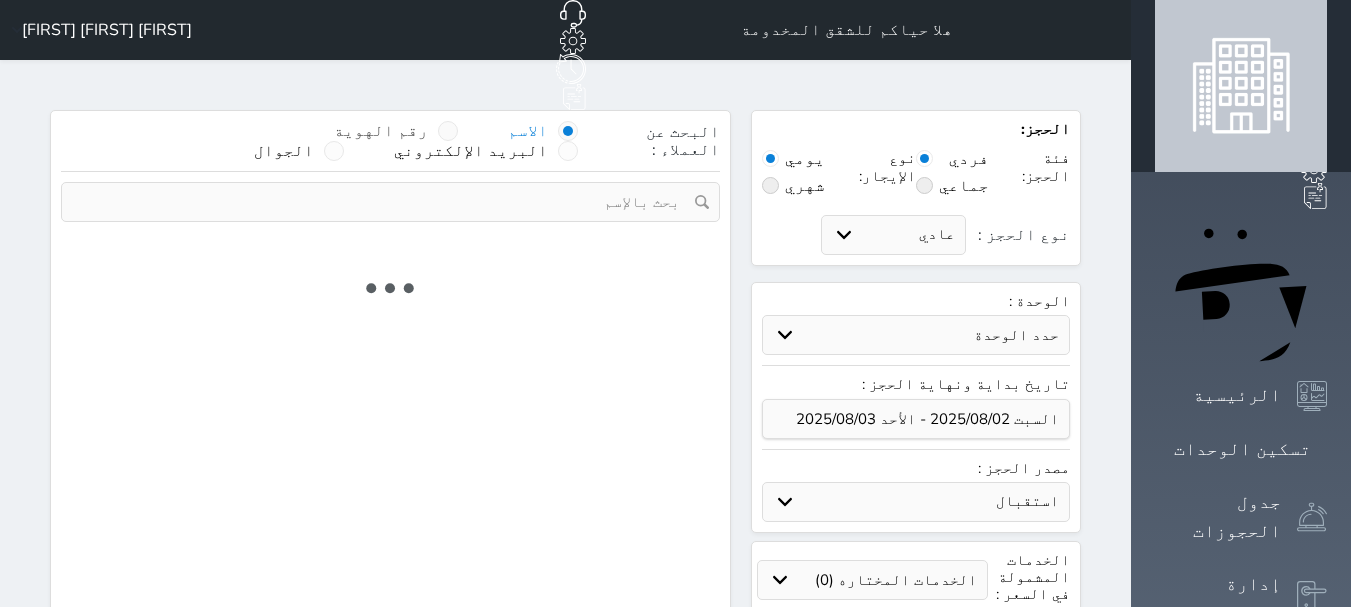 select on "1" 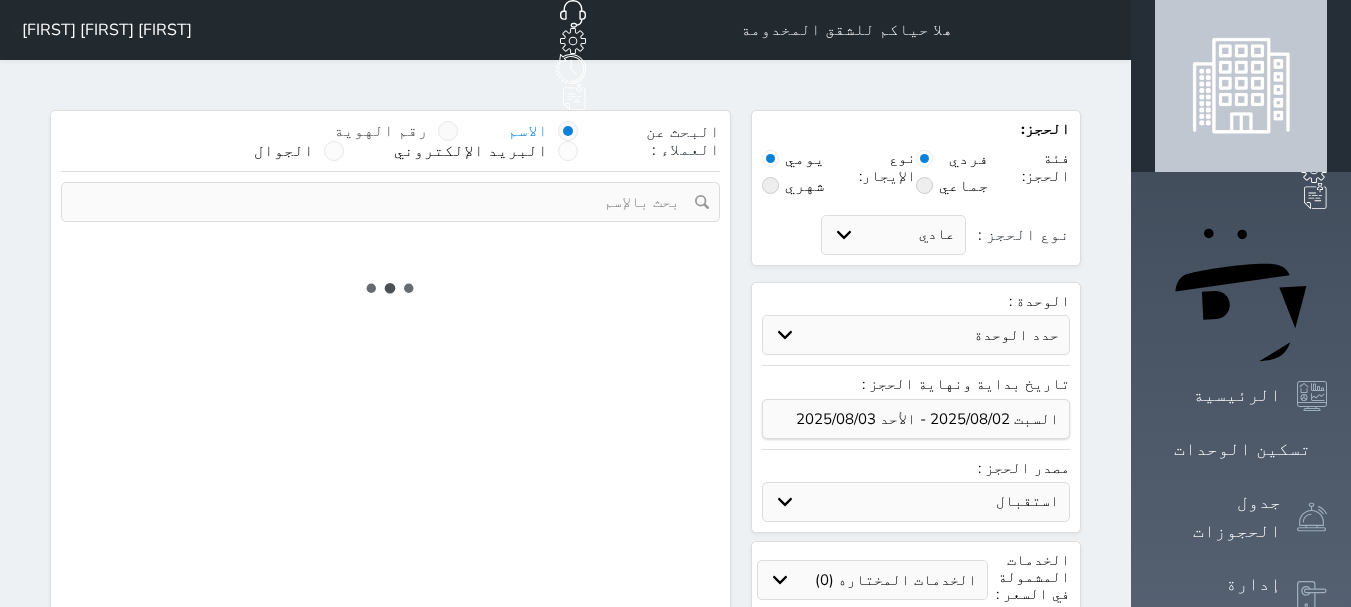 select 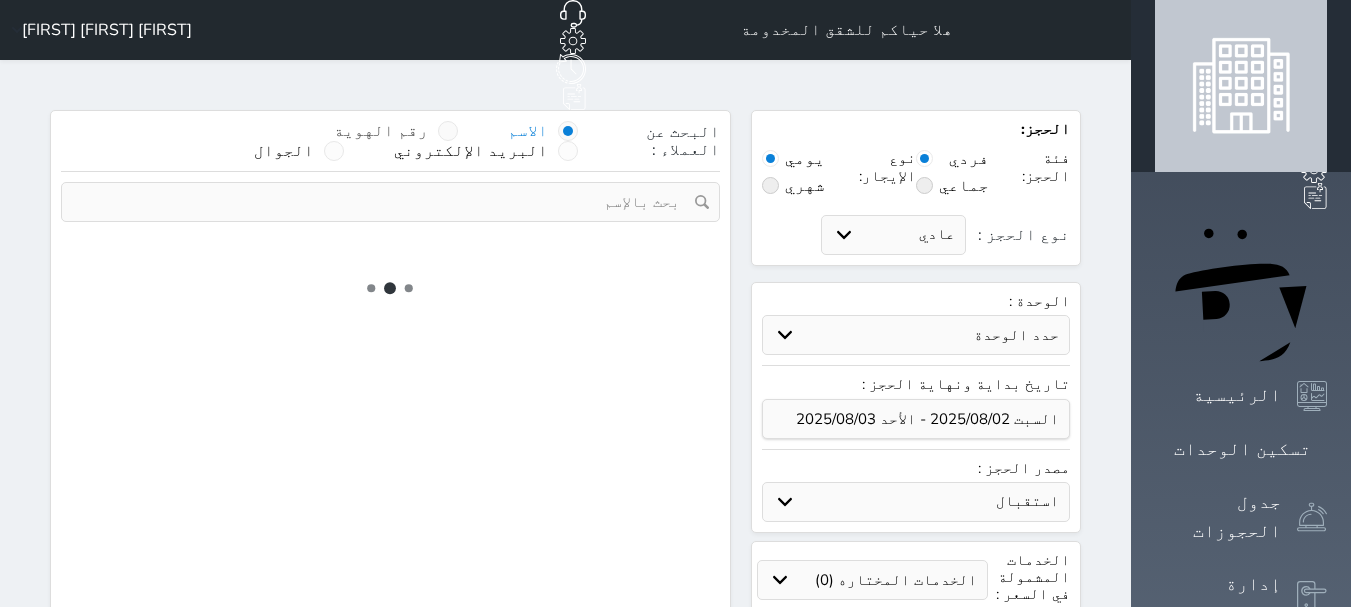 select on "7" 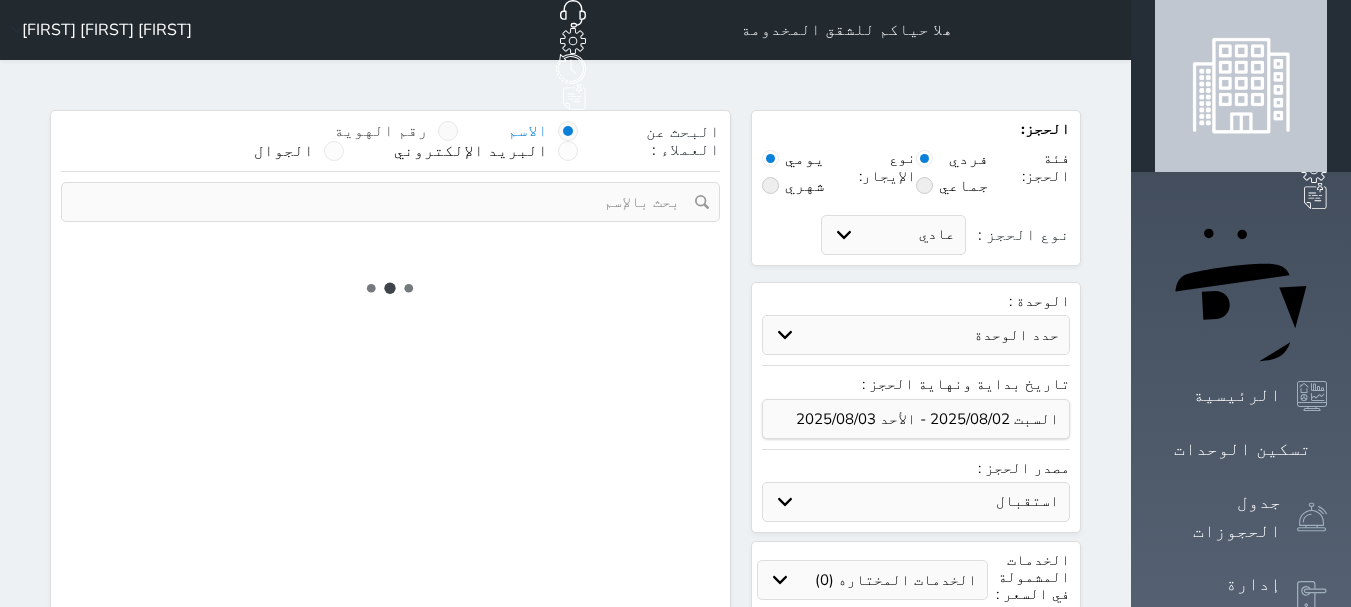 select 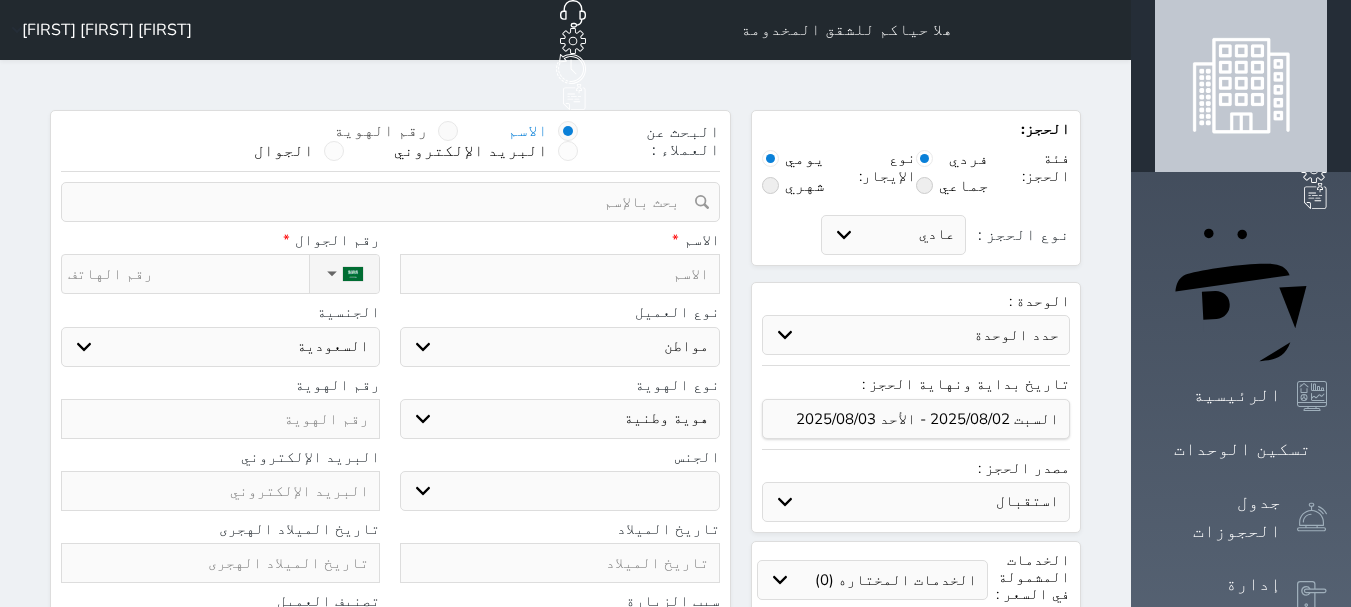 click on "رقم الهوية" at bounding box center [396, 131] 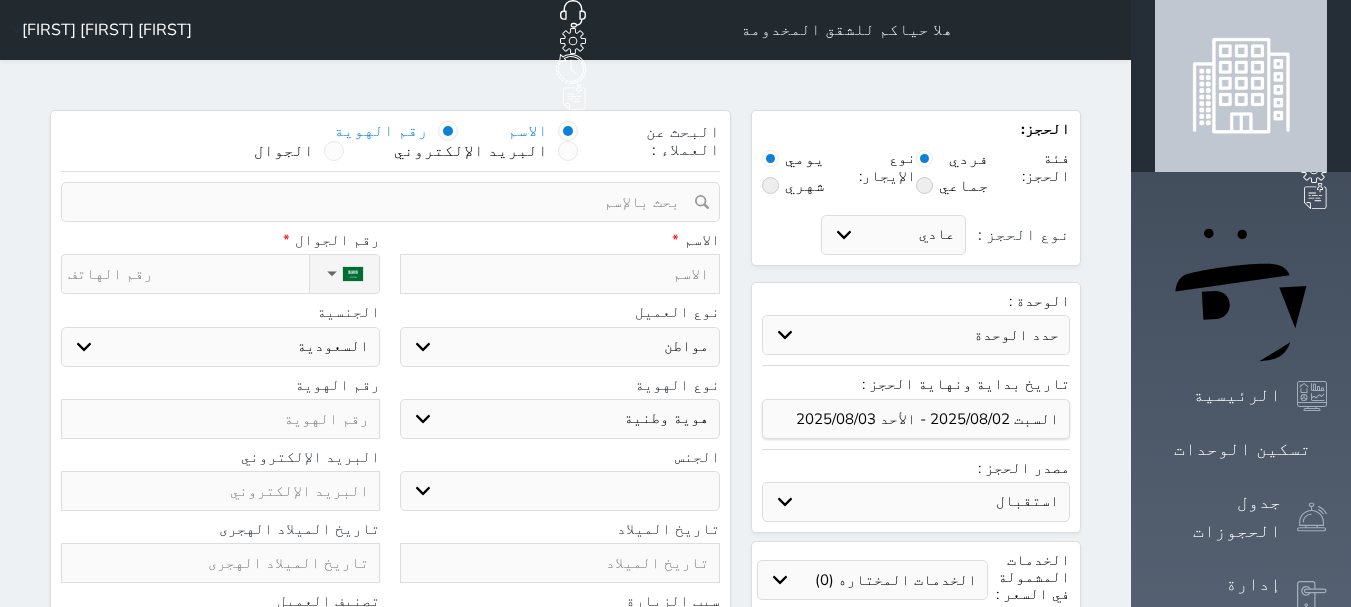 select 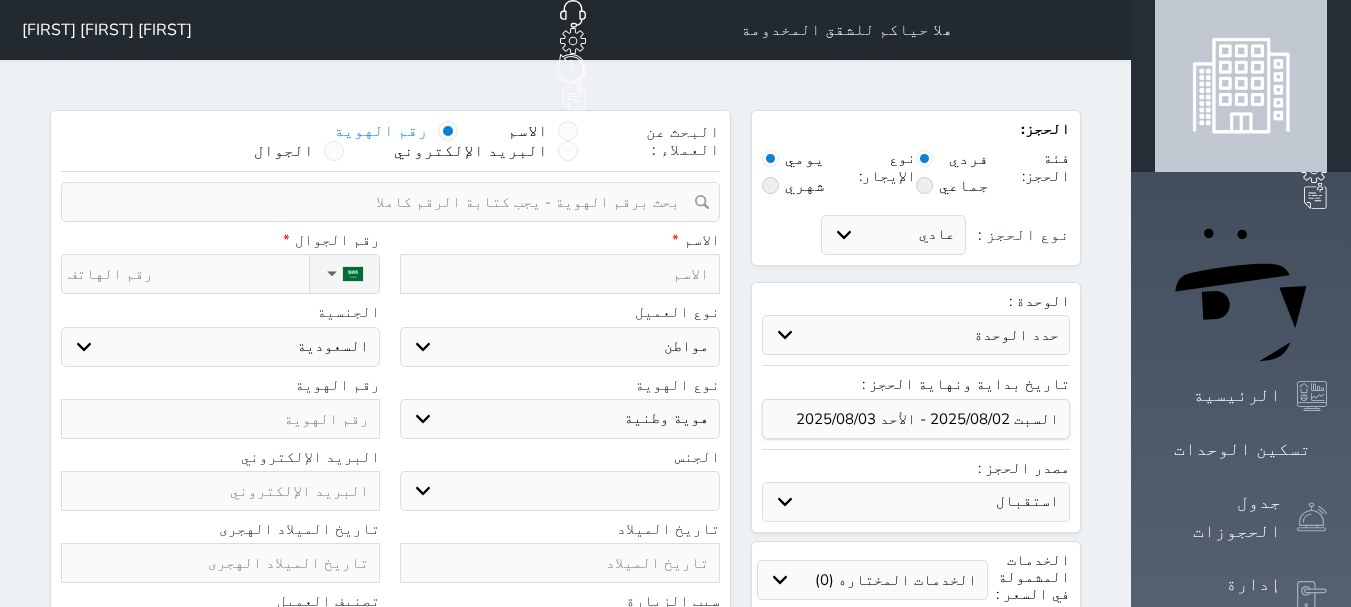 click at bounding box center (383, 202) 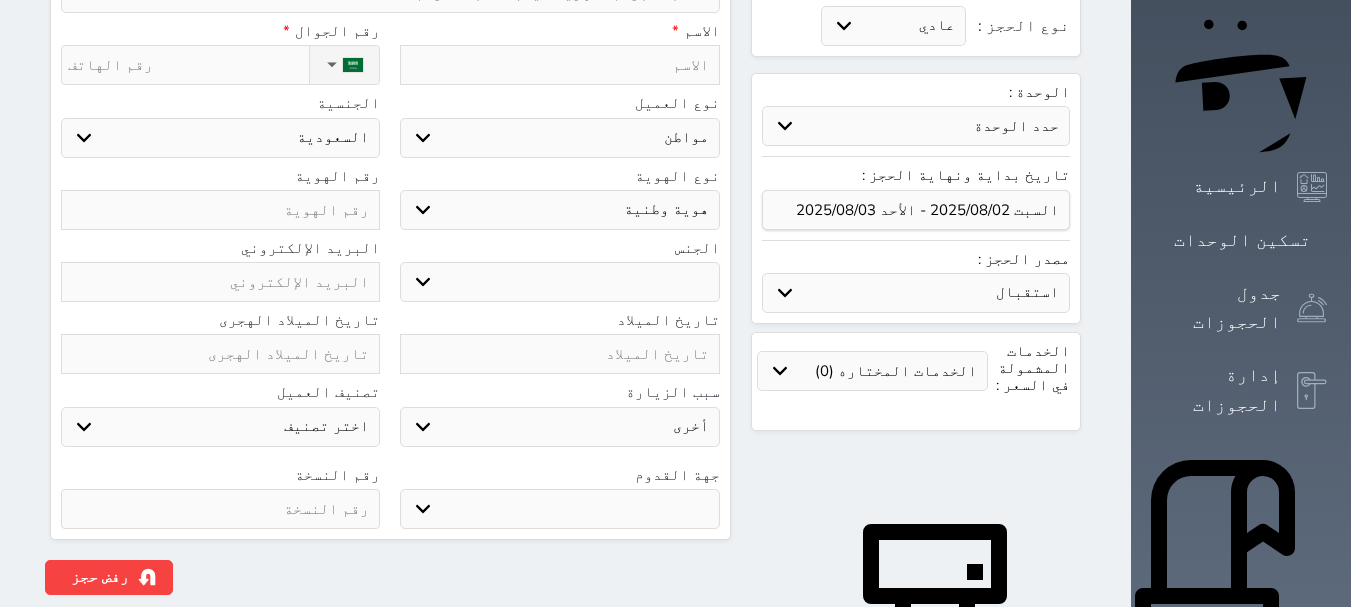 scroll, scrollTop: 0, scrollLeft: 0, axis: both 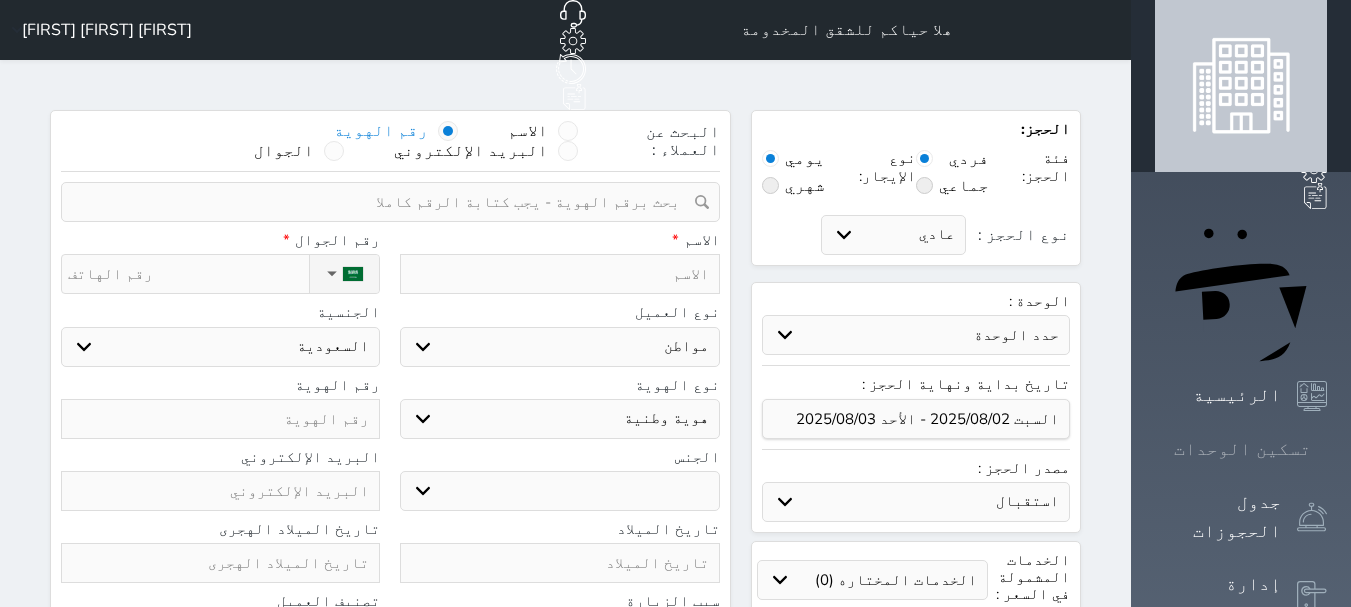 click on "تسكين الوحدات" at bounding box center [1242, 449] 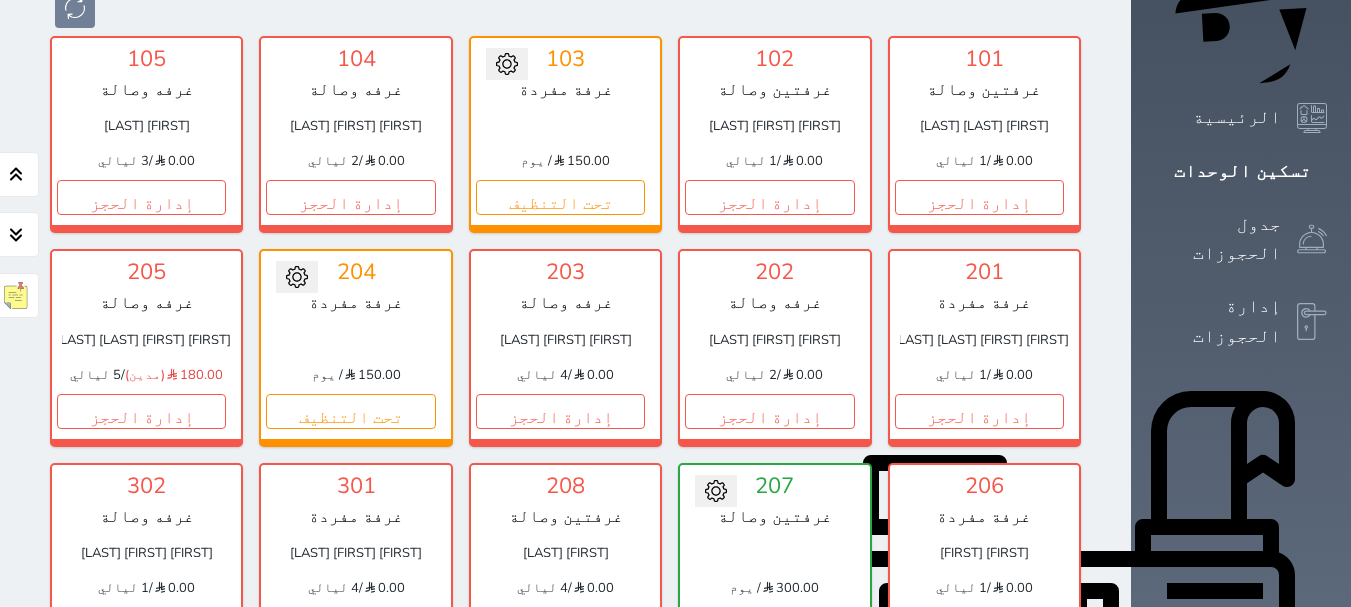 click on "حجز" at bounding box center (769, 624) 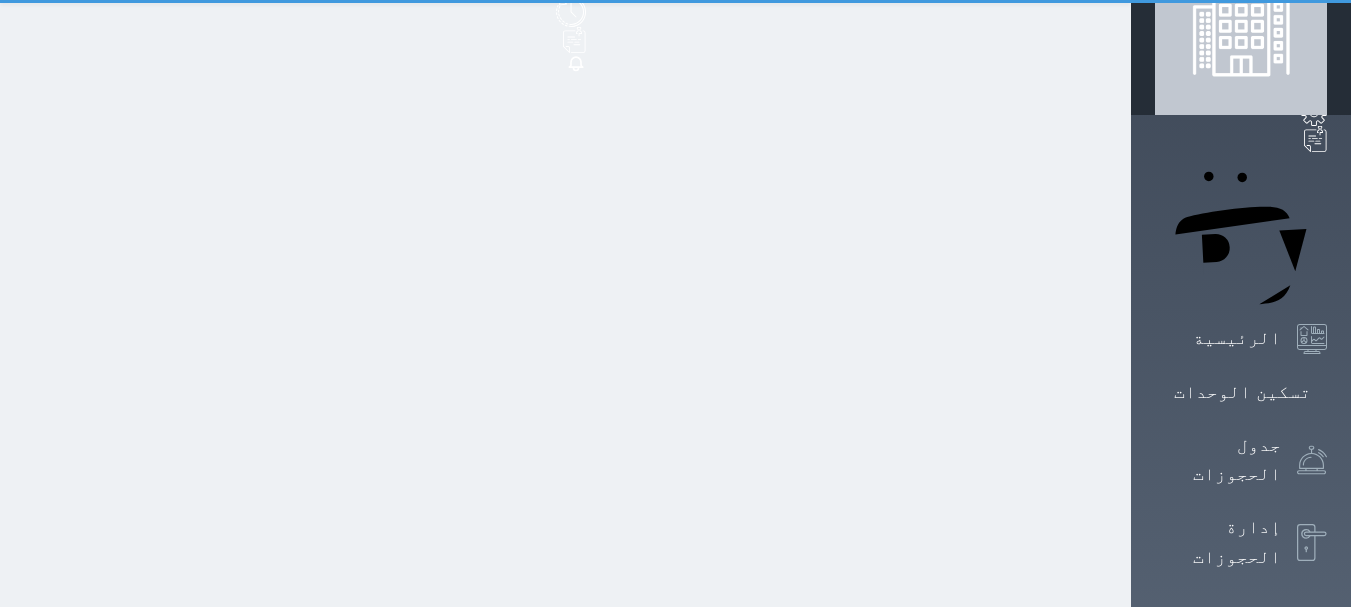 scroll, scrollTop: 0, scrollLeft: 0, axis: both 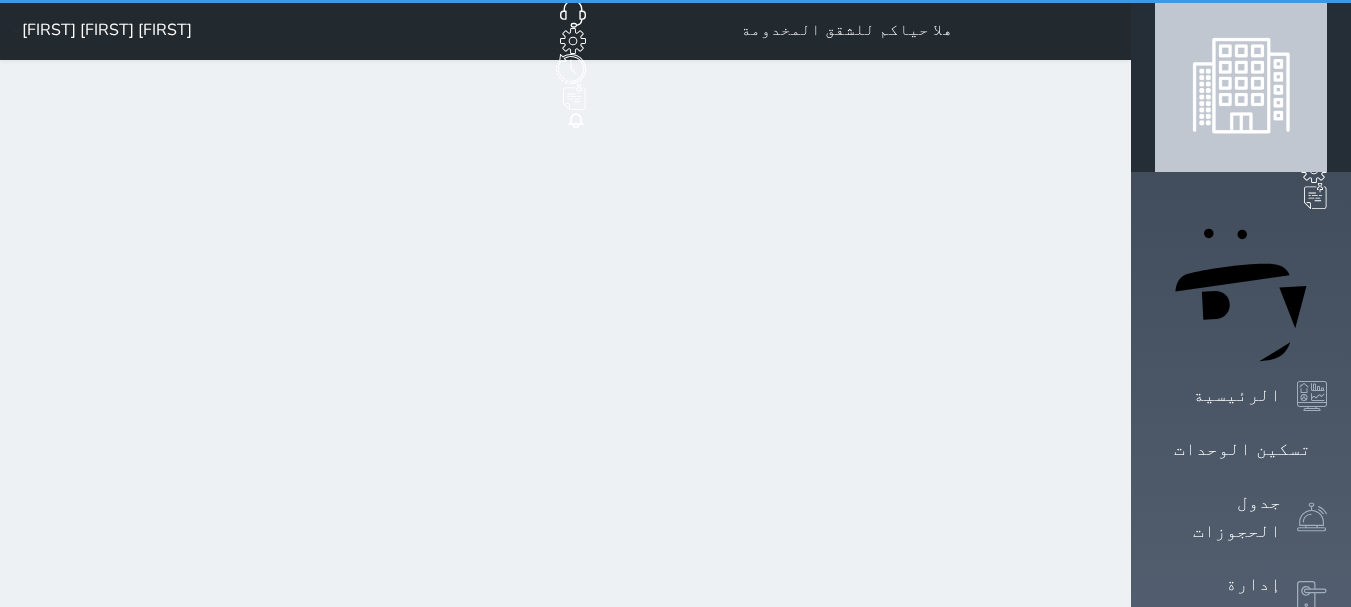 select on "1" 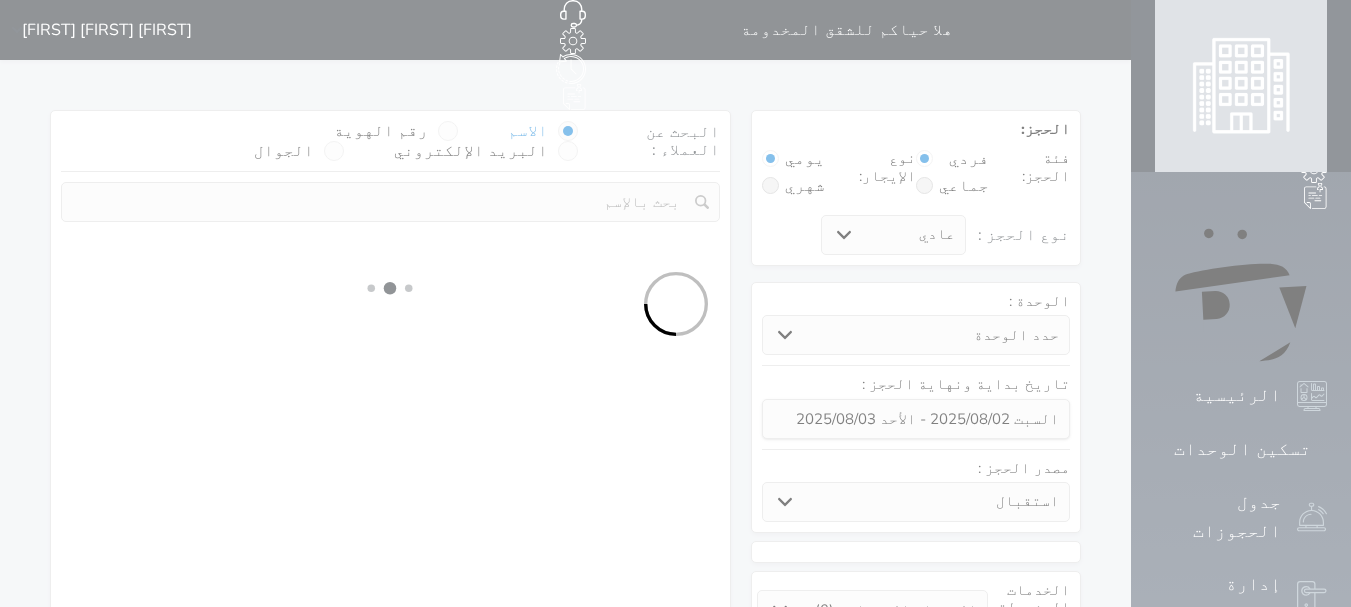 select 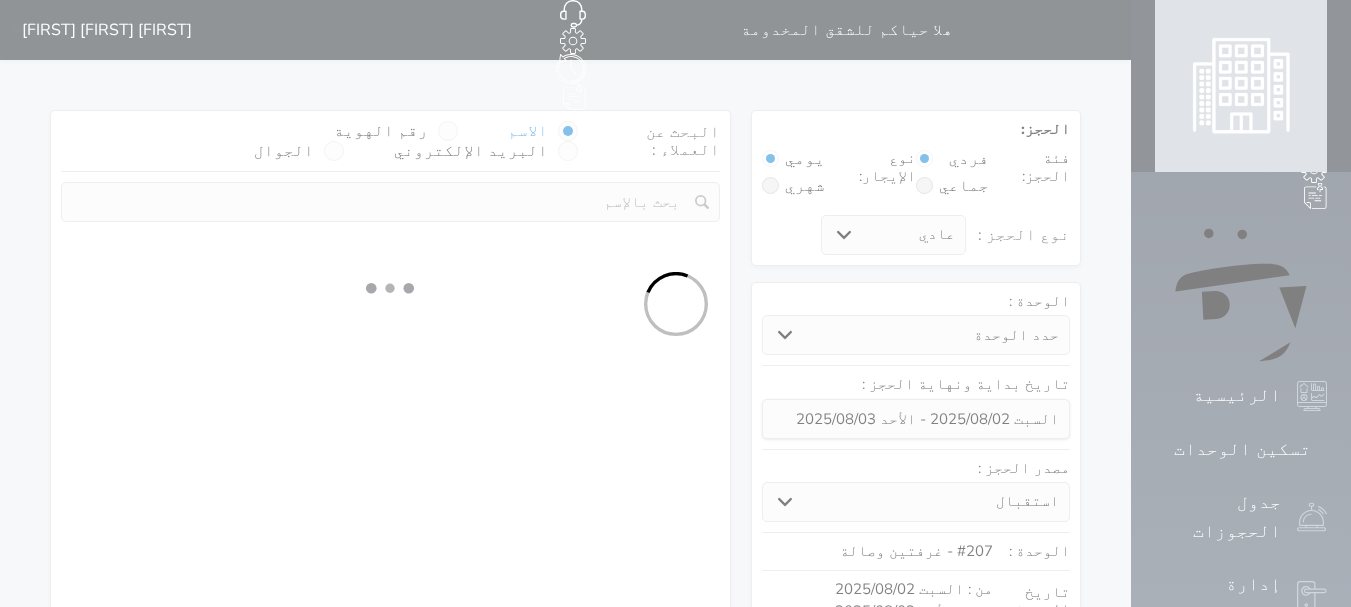 select on "1" 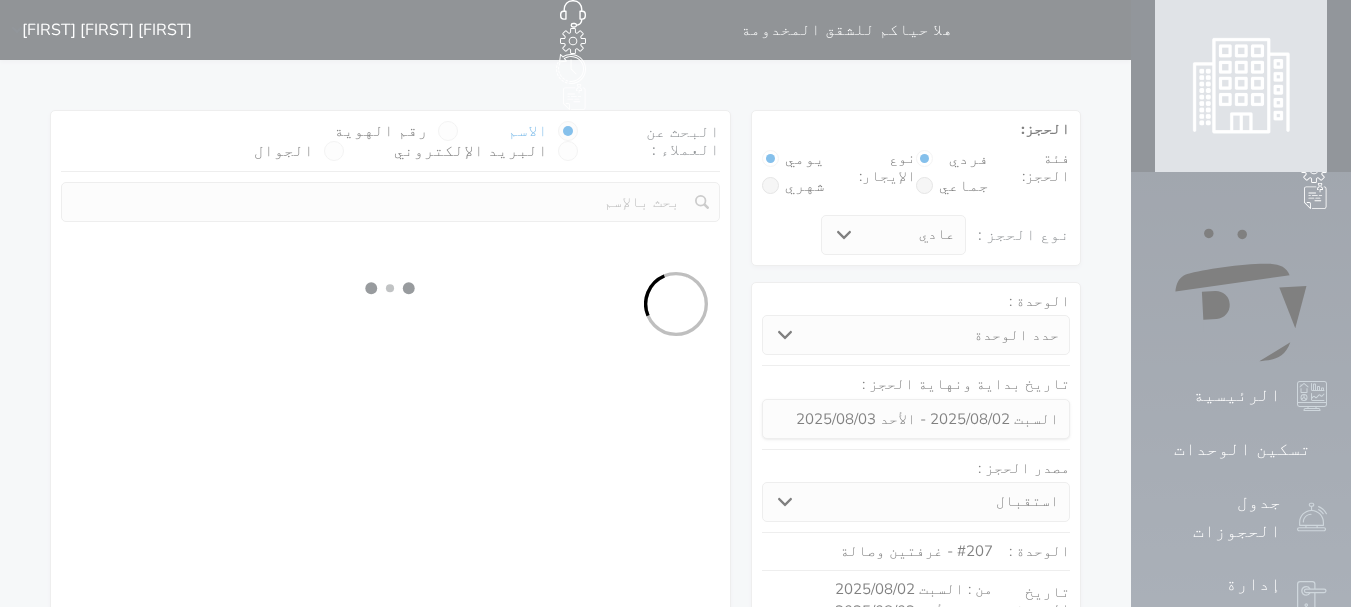 select on "113" 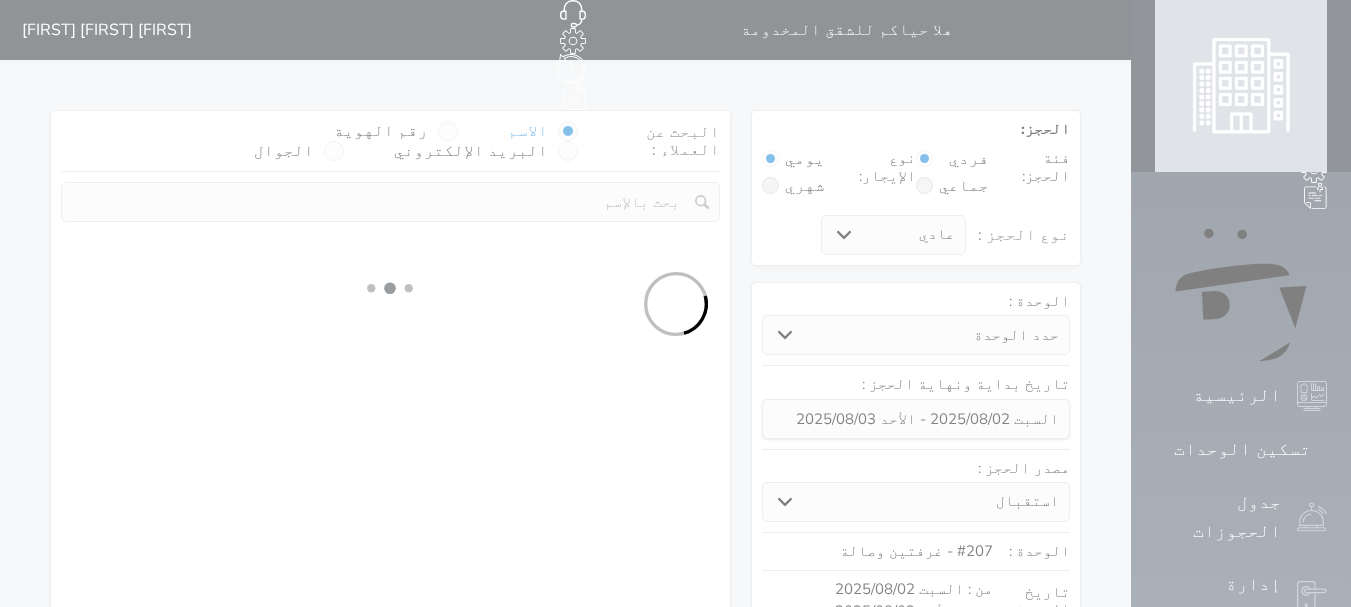 select on "1" 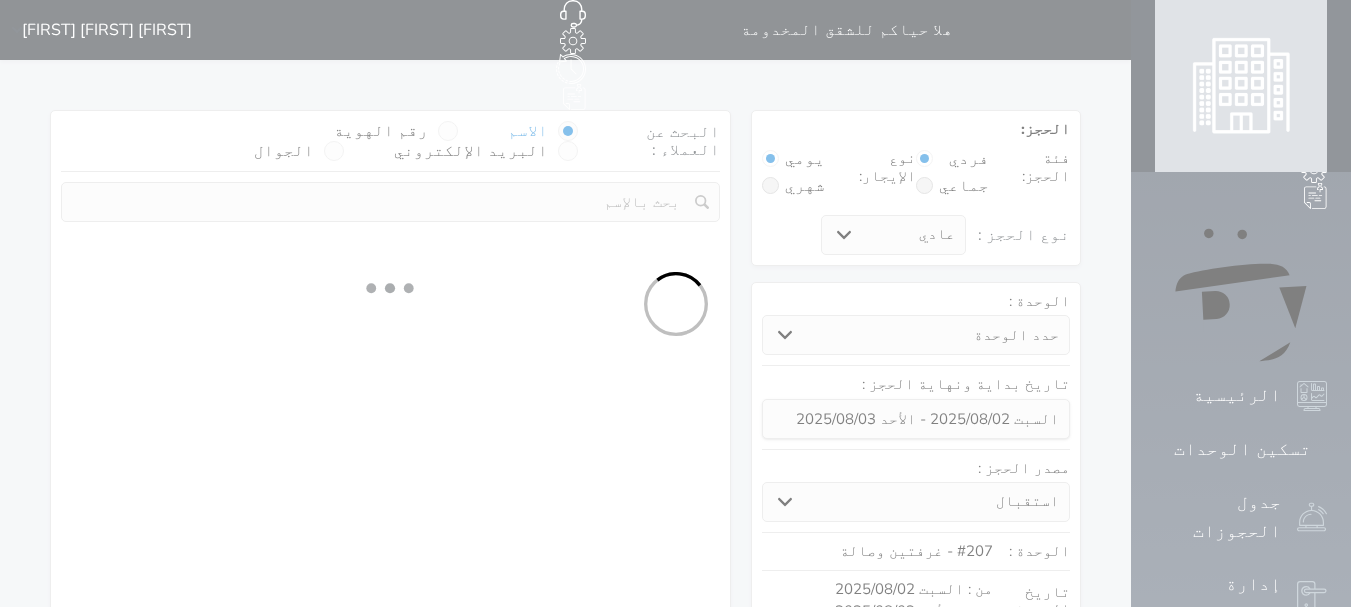 select 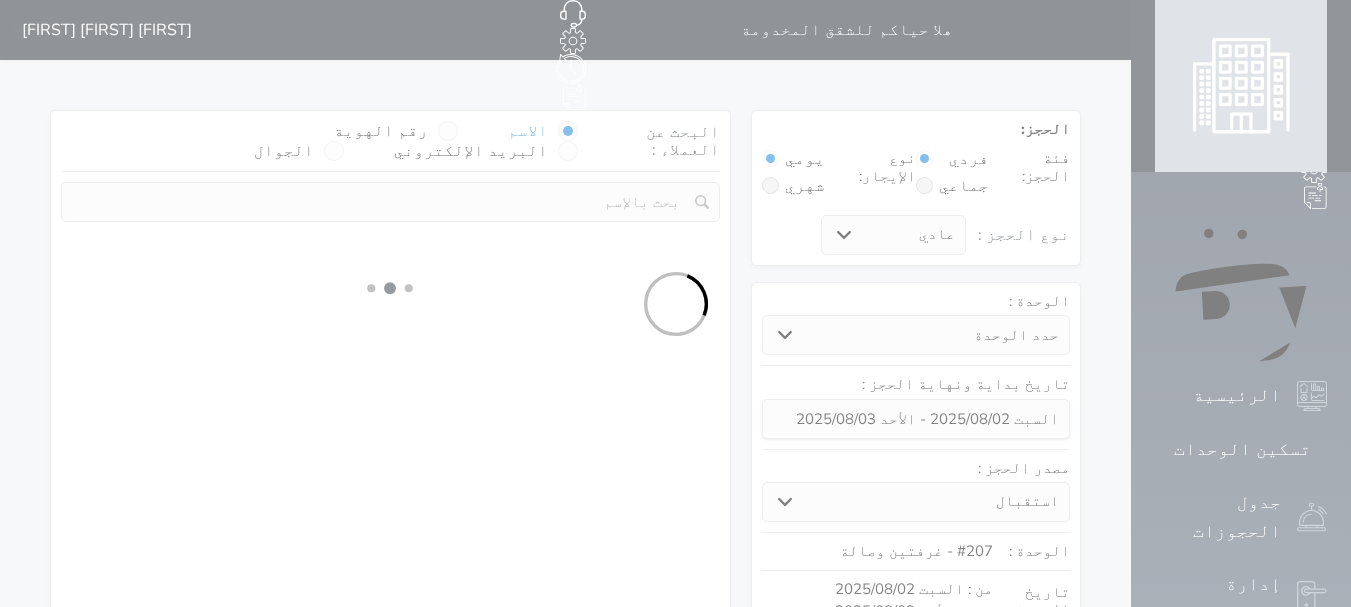 select on "7" 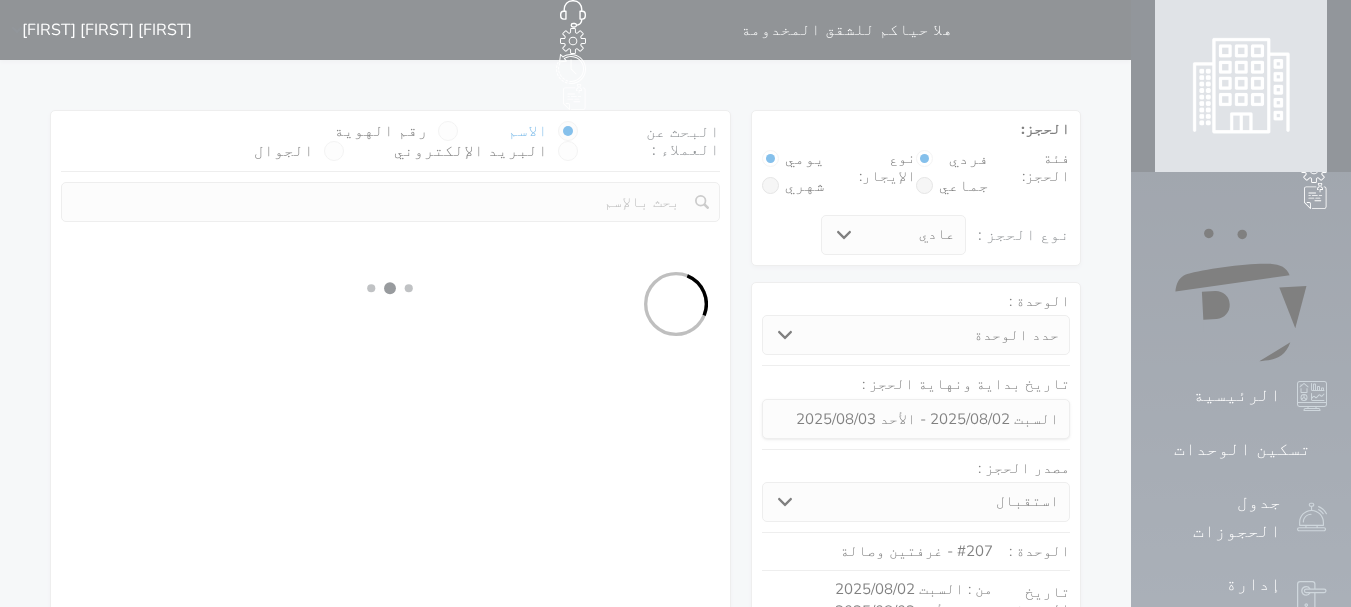 select 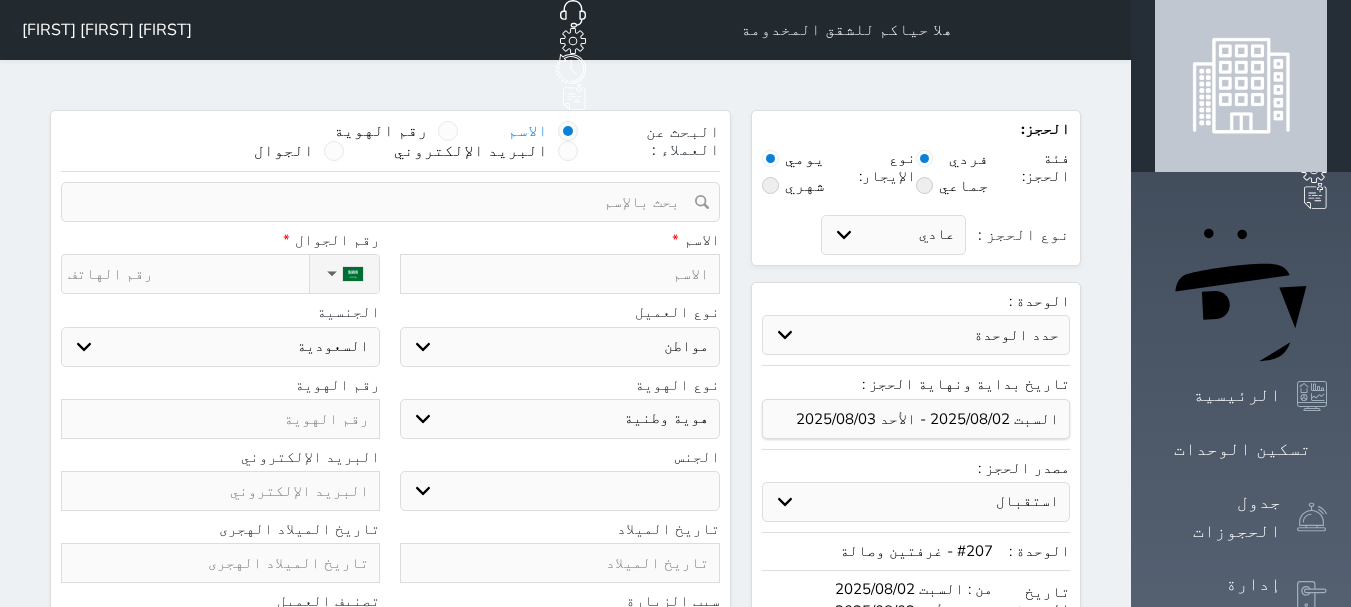 select 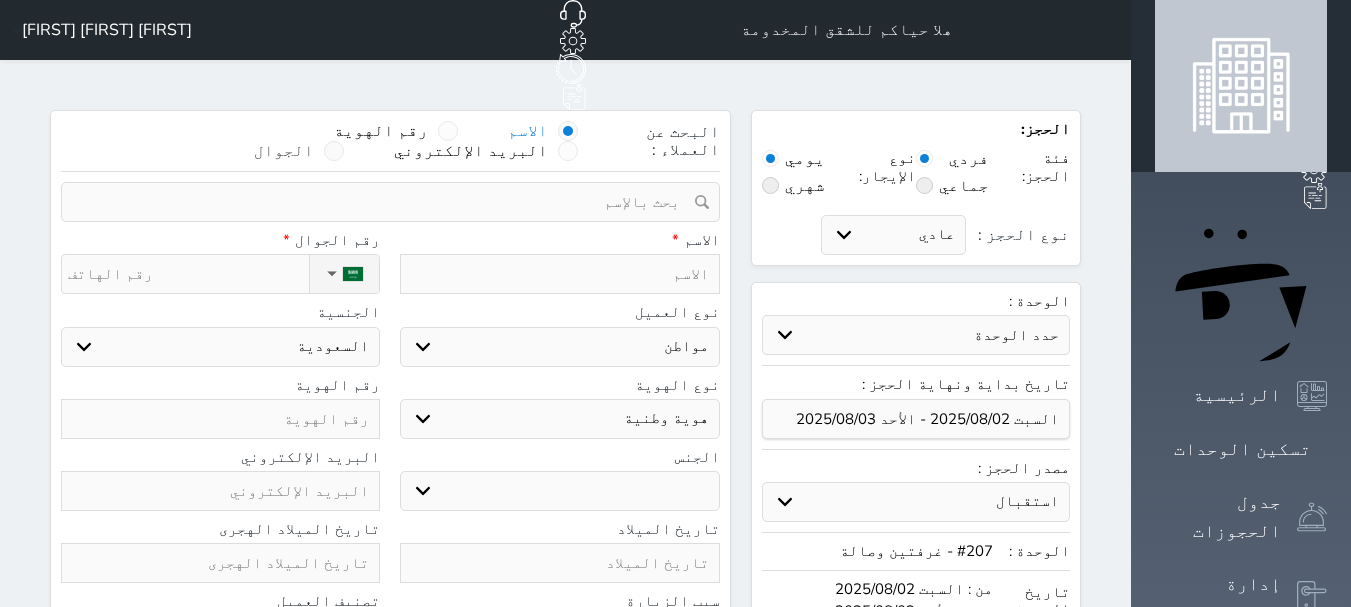 select 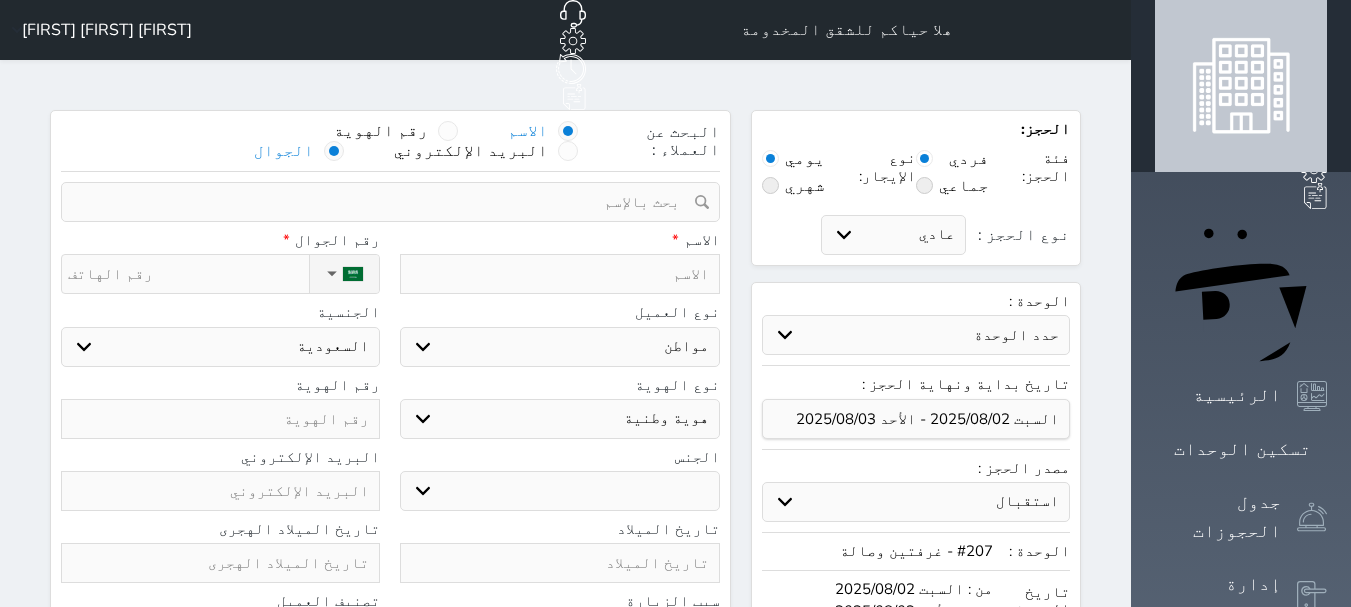 select 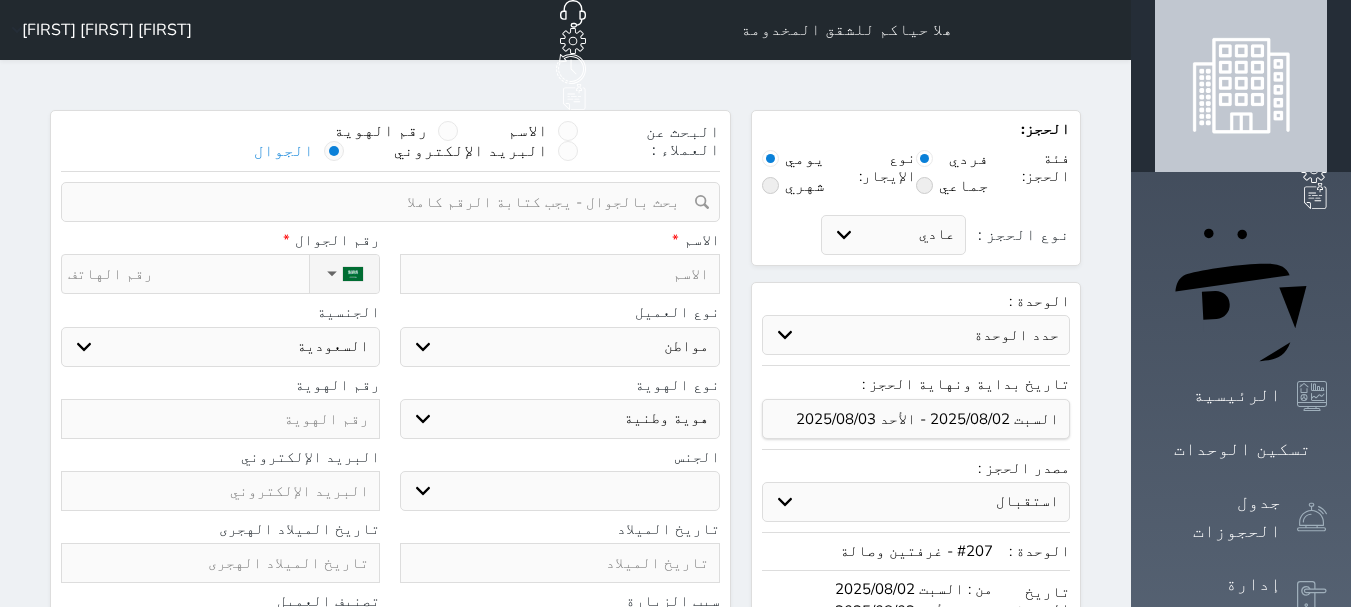 click at bounding box center (383, 202) 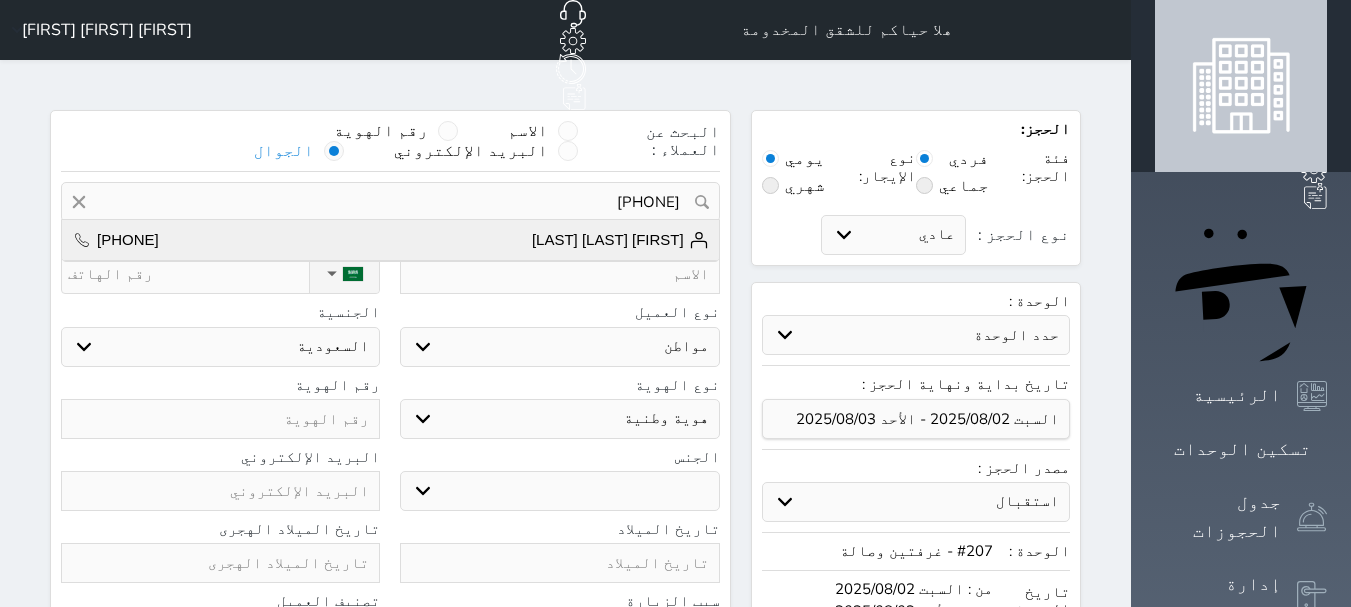 click on "[FIRST] [LAST] [LAST] [PHONE]" at bounding box center (390, 240) 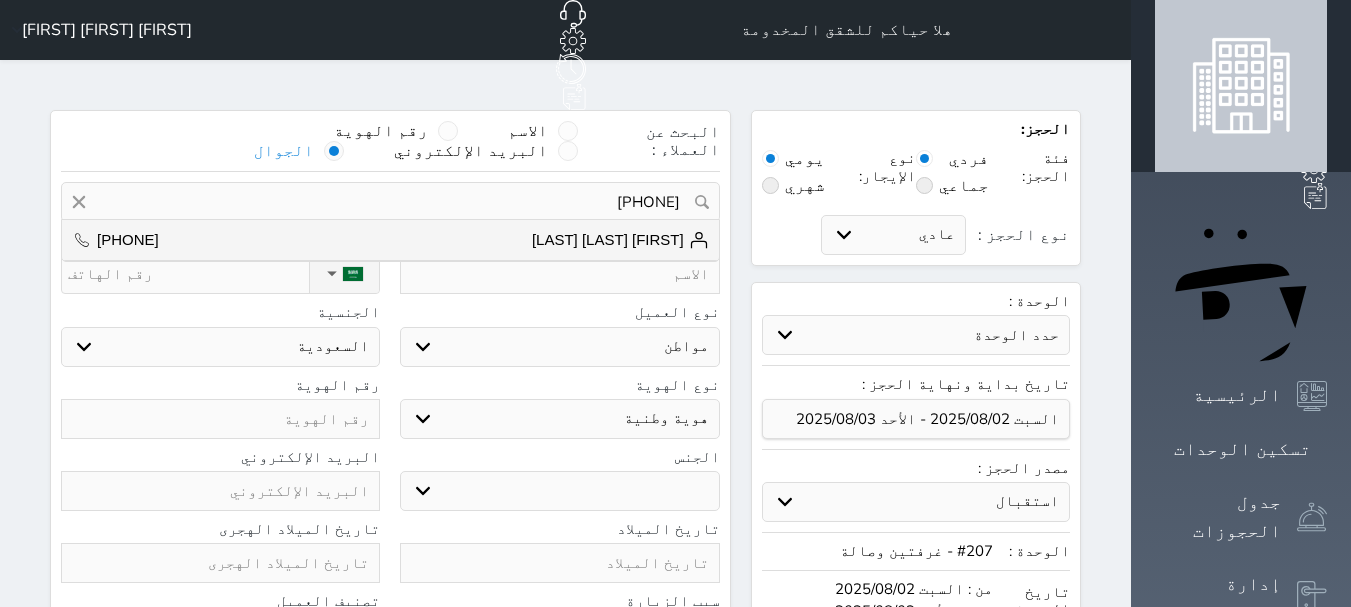 type on "[FIRST] [LAST] [LAST] [PHONE]" 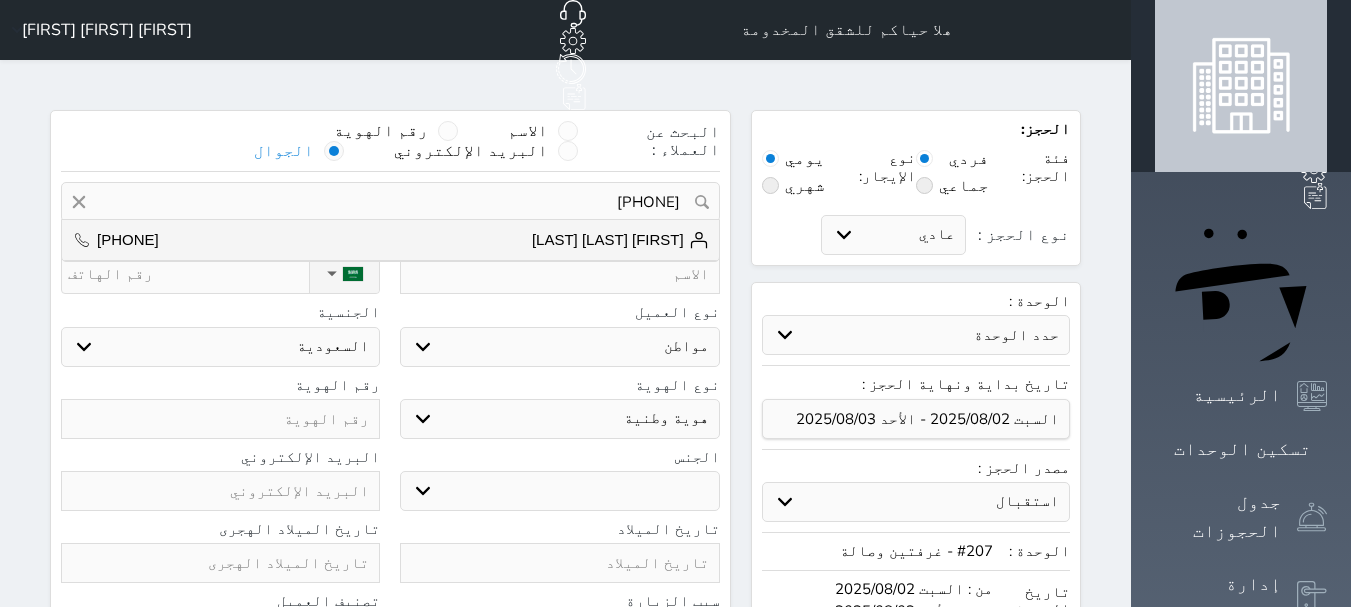 type on "[FIRST] [LAST] [LAST]" 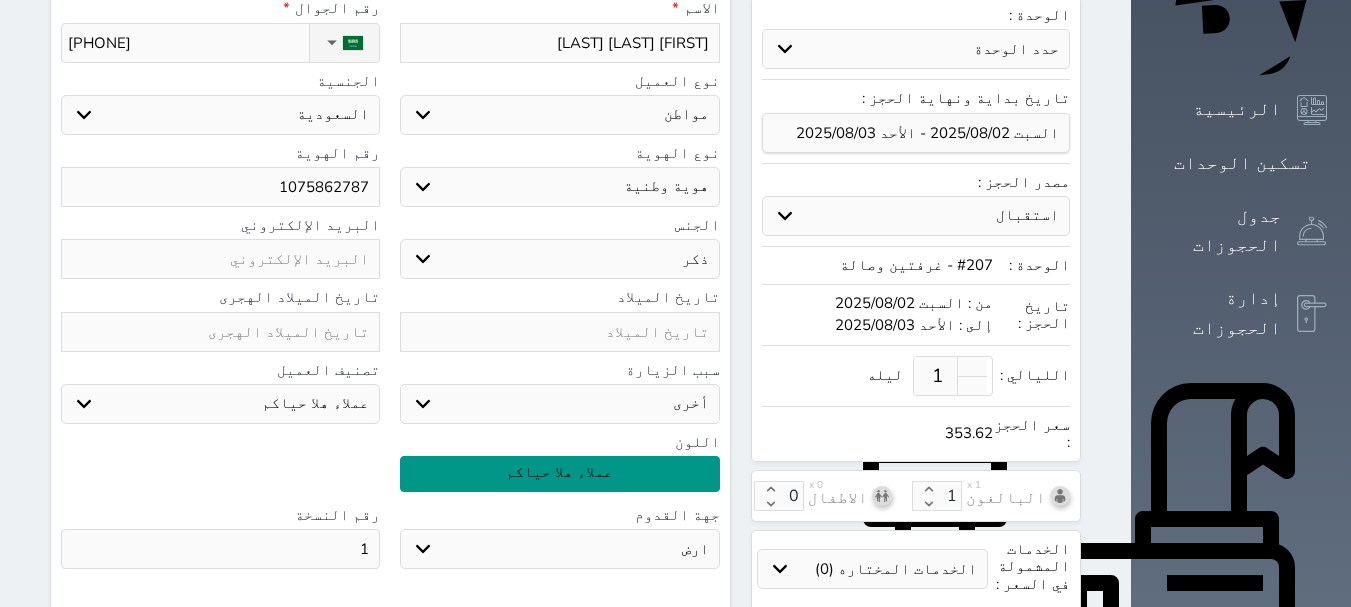 scroll, scrollTop: 300, scrollLeft: 0, axis: vertical 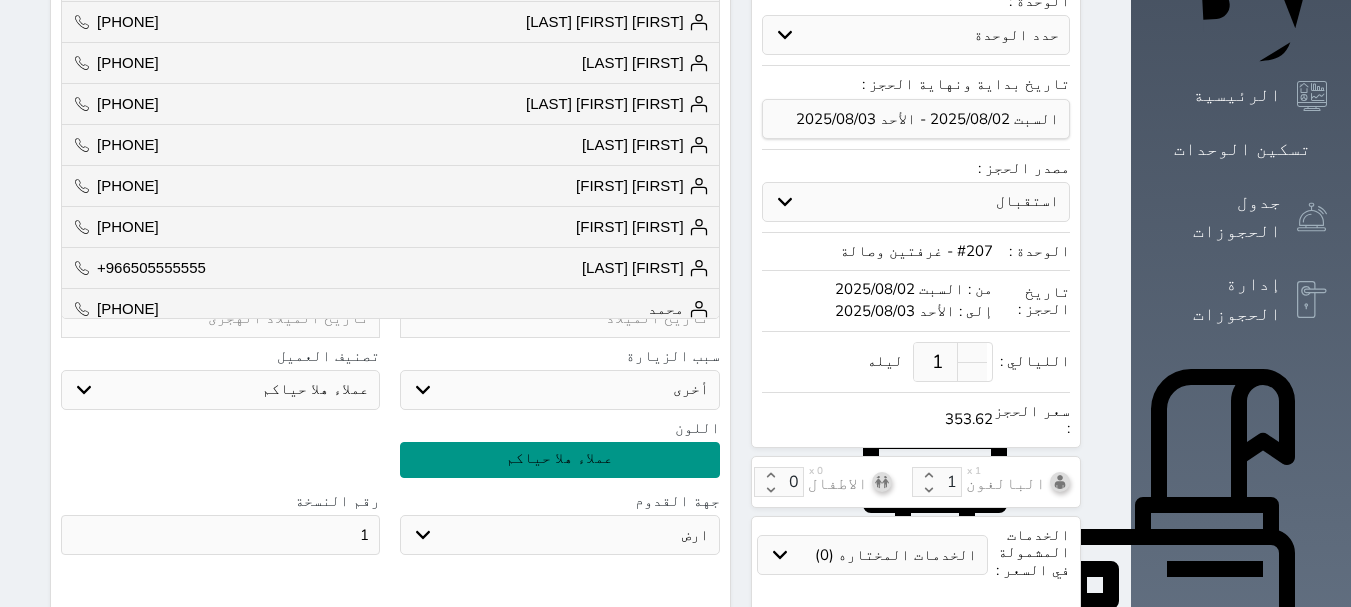 click on "اللون   عملاء  هلا حياكم" at bounding box center (390, 456) 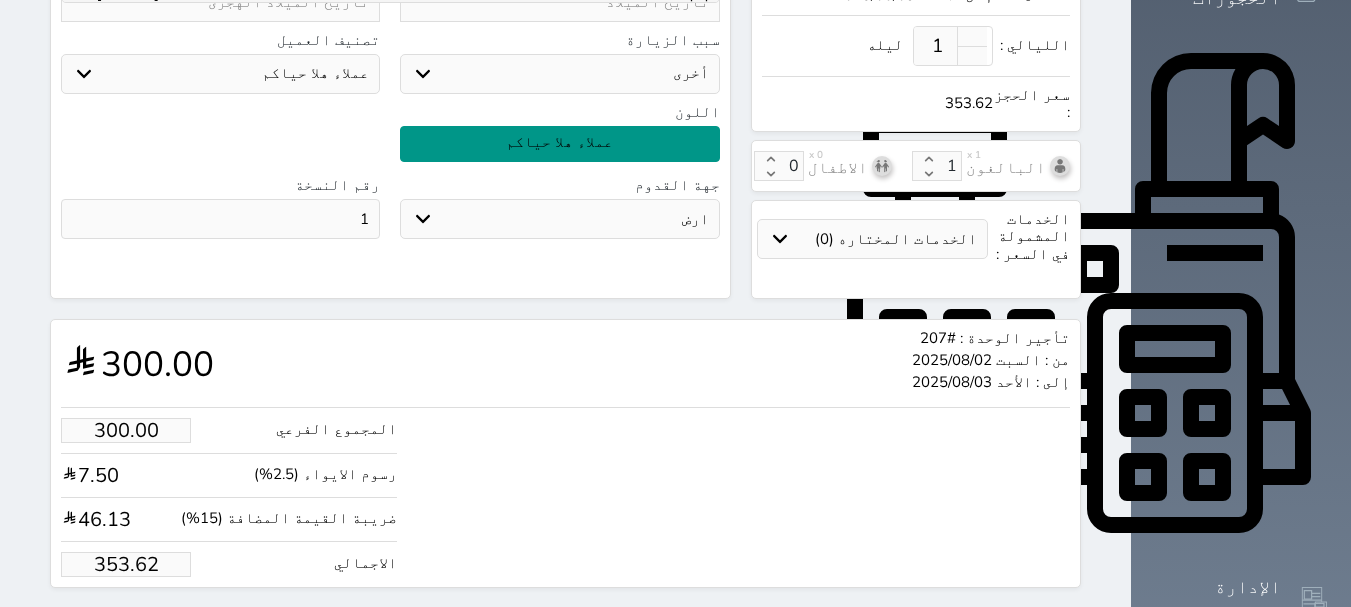 scroll, scrollTop: 620, scrollLeft: 0, axis: vertical 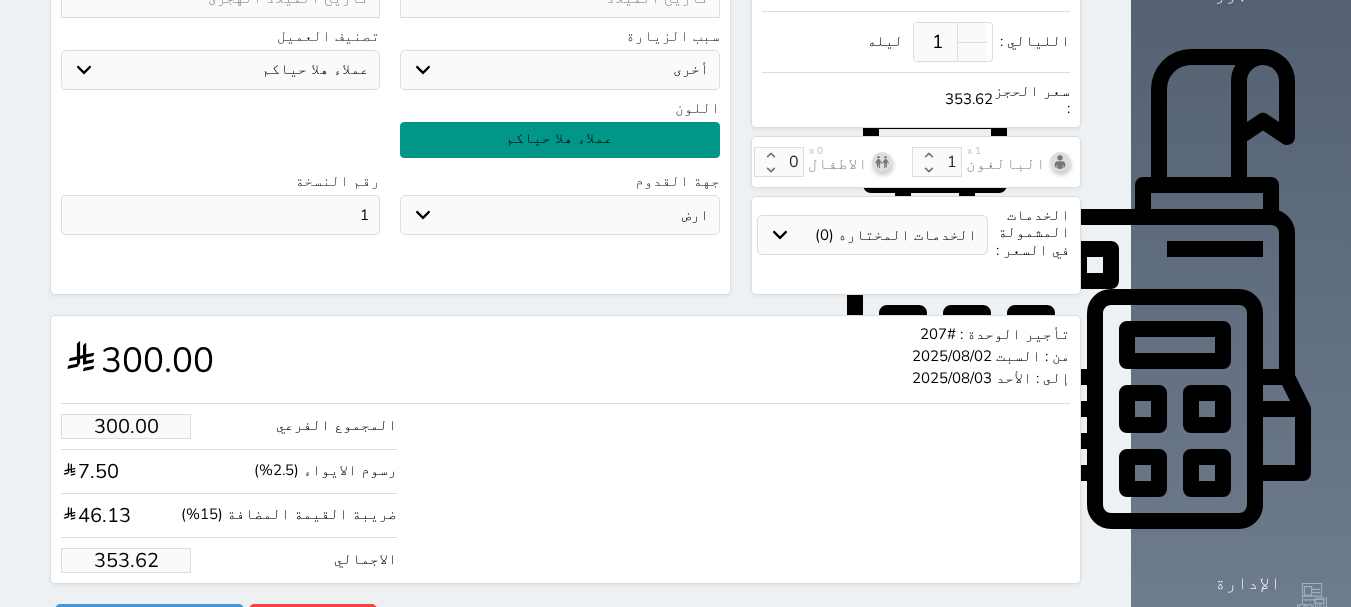 drag, startPoint x: 112, startPoint y: 513, endPoint x: 35, endPoint y: 515, distance: 77.02597 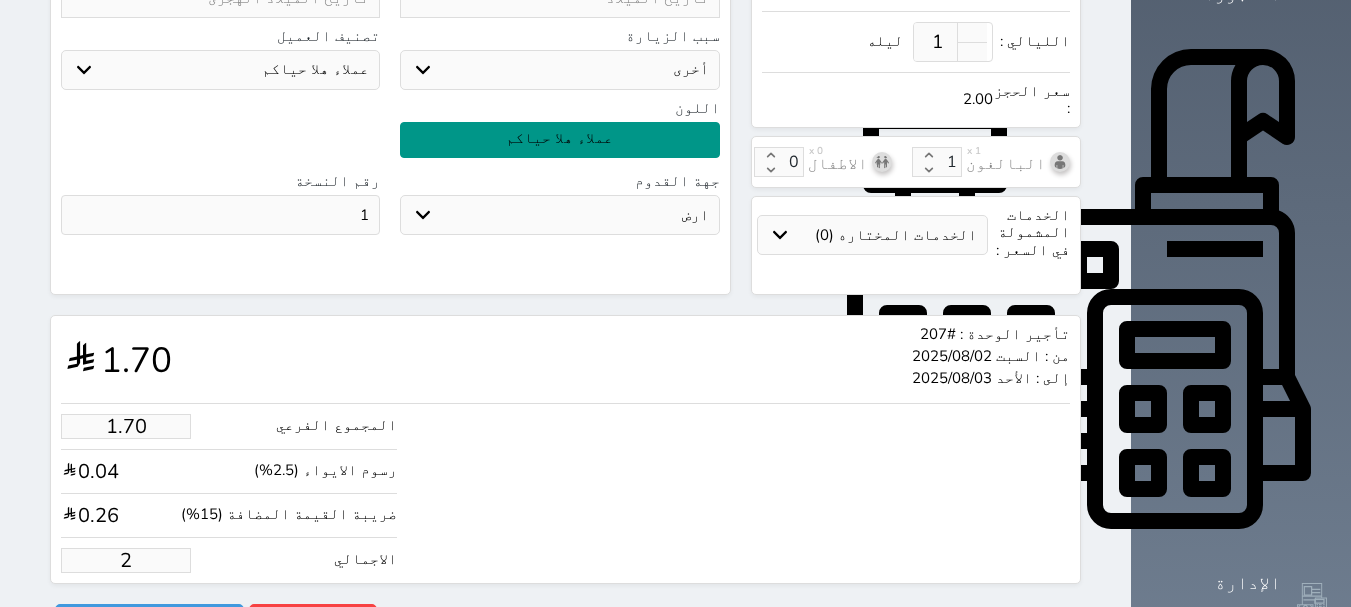 type on "35.63" 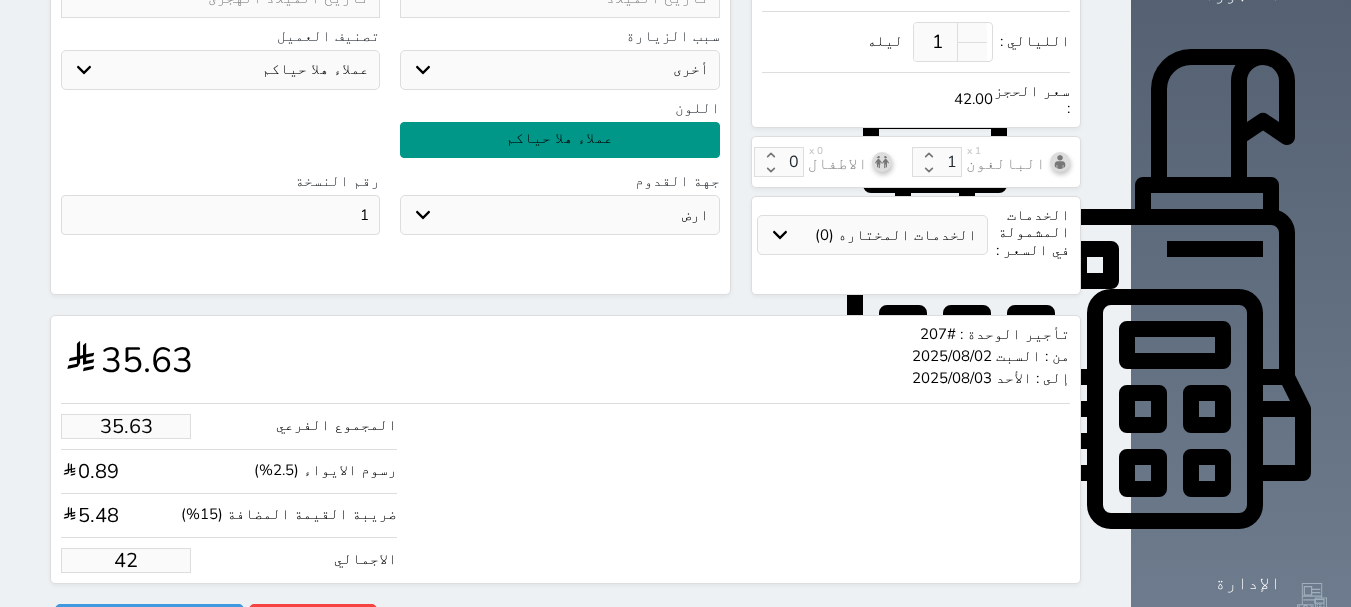 type on "383.46" 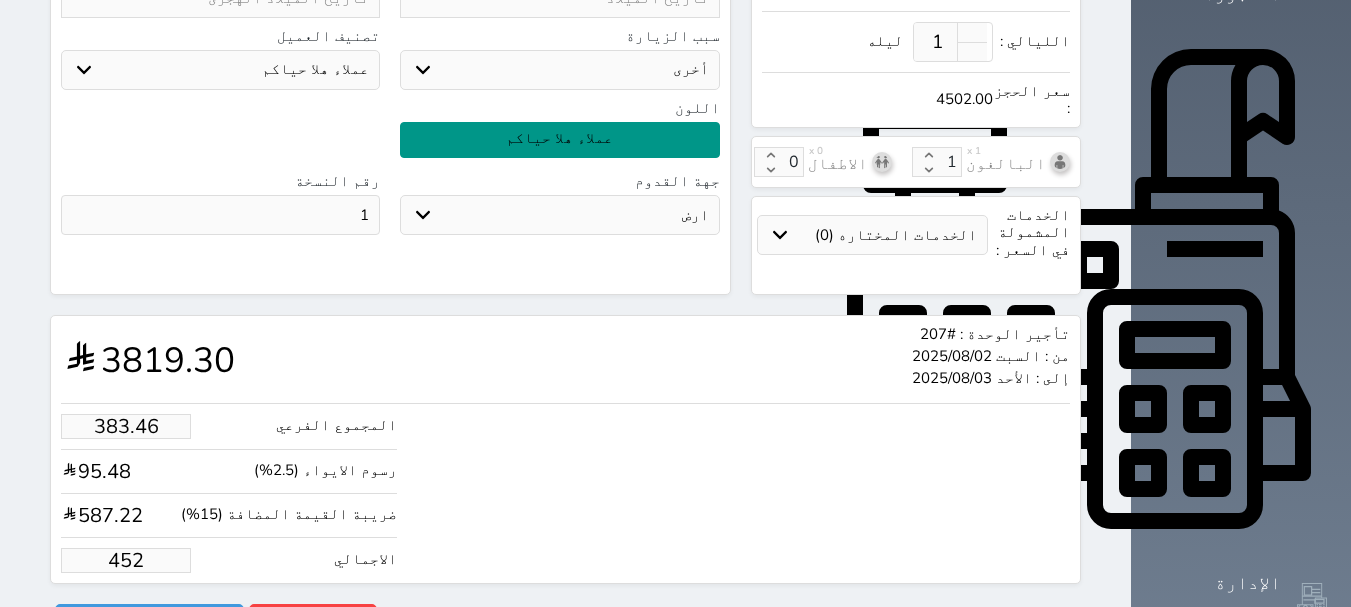 type on "3819.30" 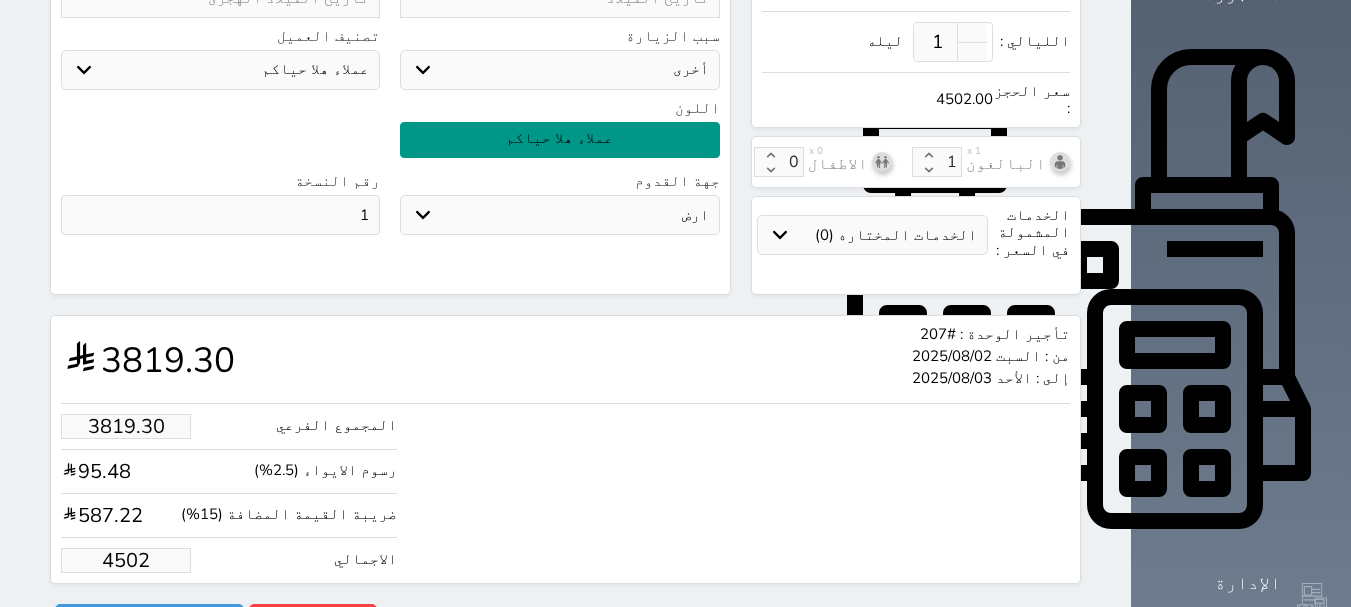 click on "4502" at bounding box center (126, 560) 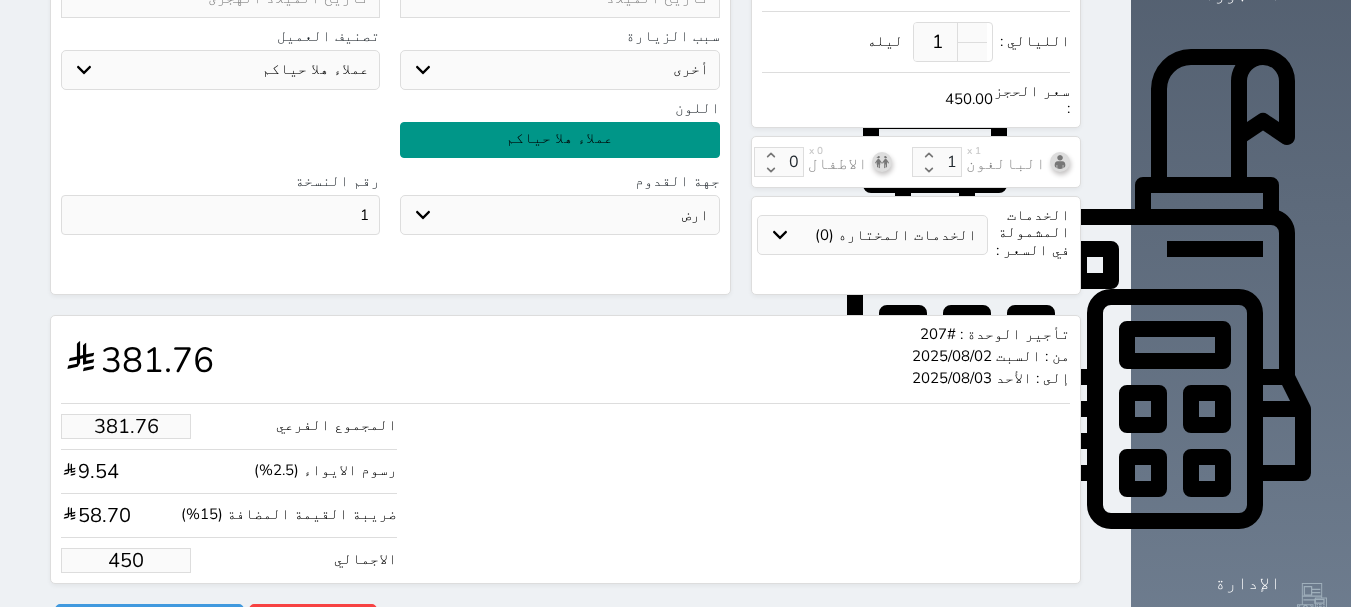 type on "450.00" 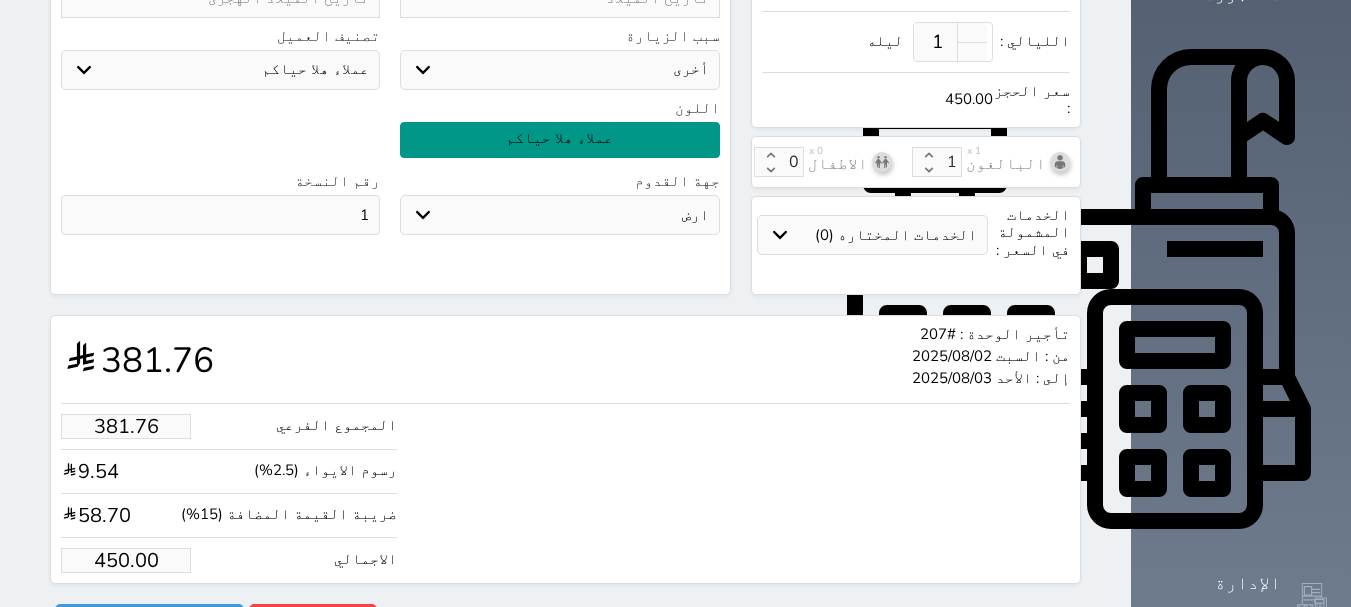 click on "تأجير الوحدة : #207   من : [DATE]   إلى : [DATE]    381.76       المجموع الفرعي   381.76   رسوم الايواء (2.5%)    9.54    ضريبة القيمة المضافة (15%)    58.70      الاجمالي   450.00" at bounding box center [565, 449] 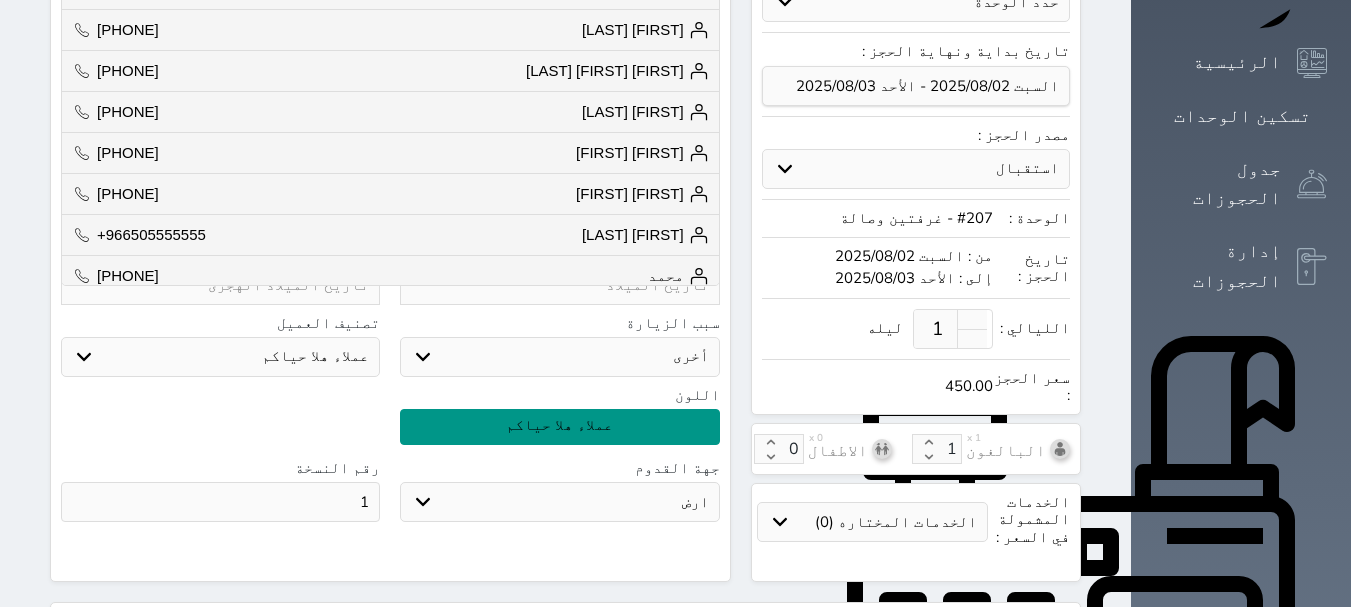 scroll, scrollTop: 20, scrollLeft: 0, axis: vertical 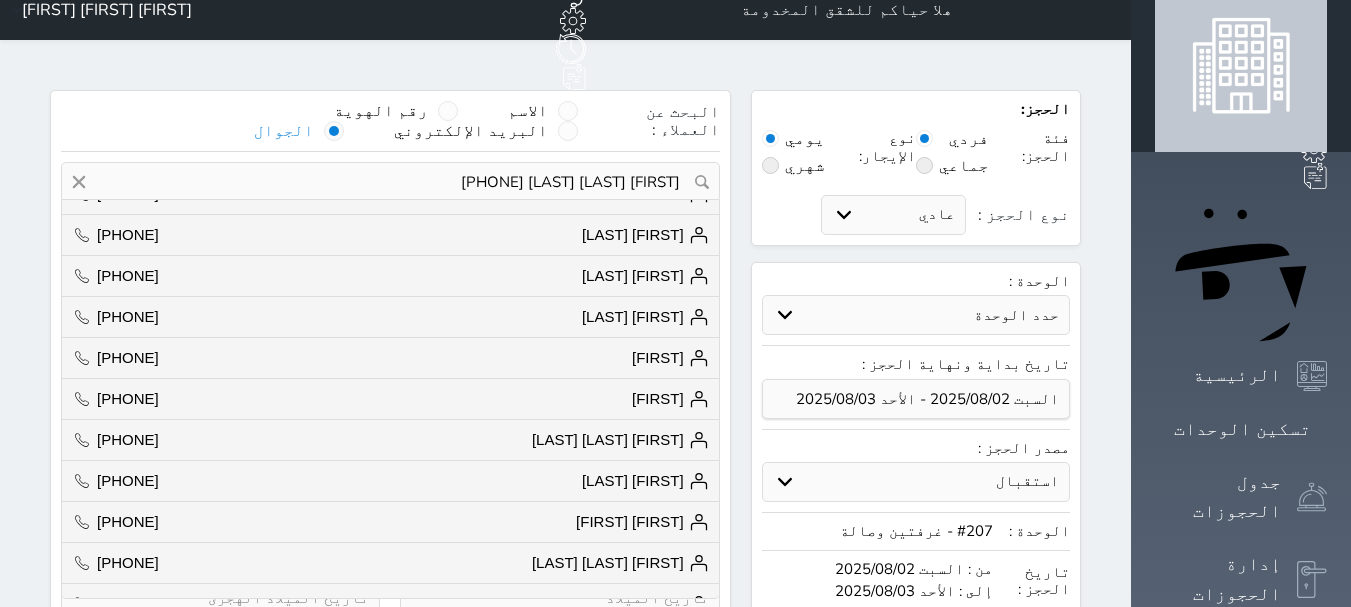 click on "[FIRST] [LAST] [LAST] [PHONE]" at bounding box center (390, 182) 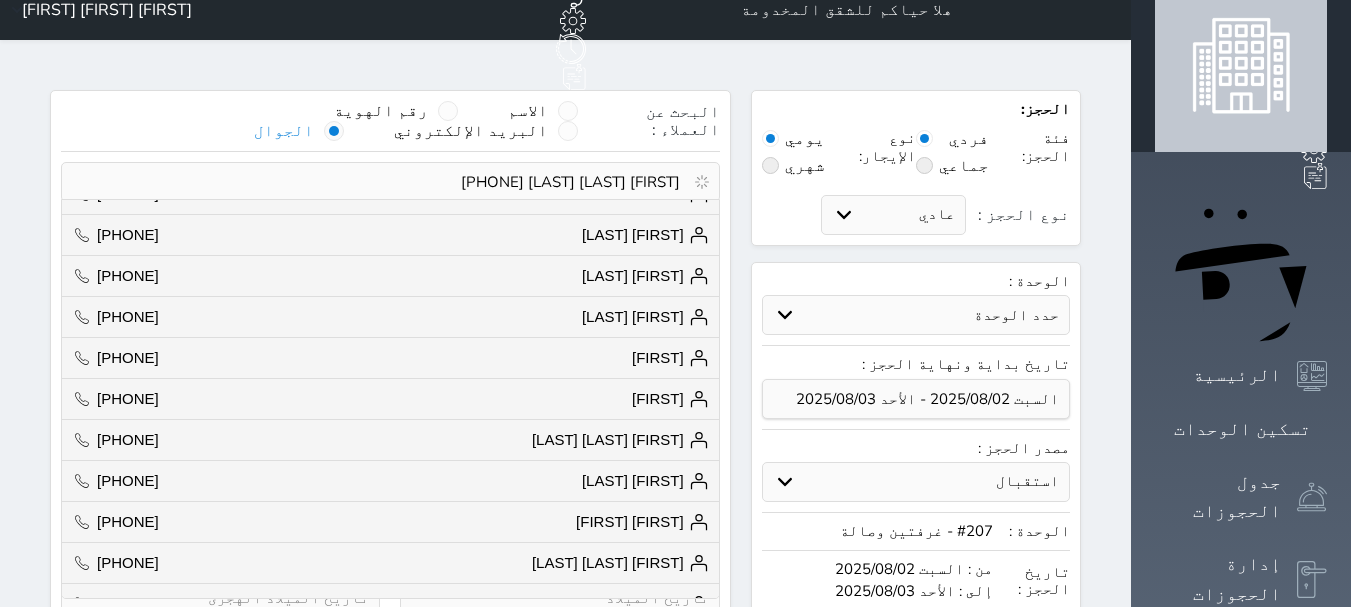 click on "الحجز:   فئة الحجز:       فردي       جماعي   نوع الإيجار:       يومي       شهري     نوع الحجز :
عادي
إقامة مجانية
إستخدام داخلي
إستخدام يومي" at bounding box center [916, 168] 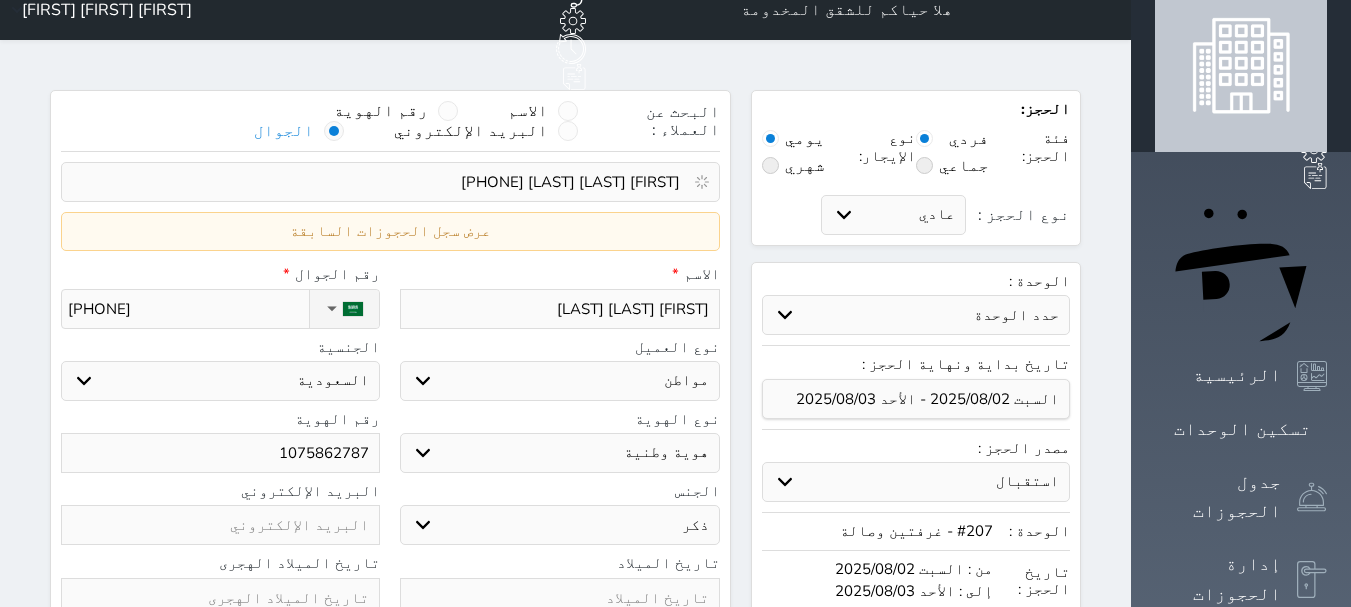 click on "1075862787" at bounding box center [220, 453] 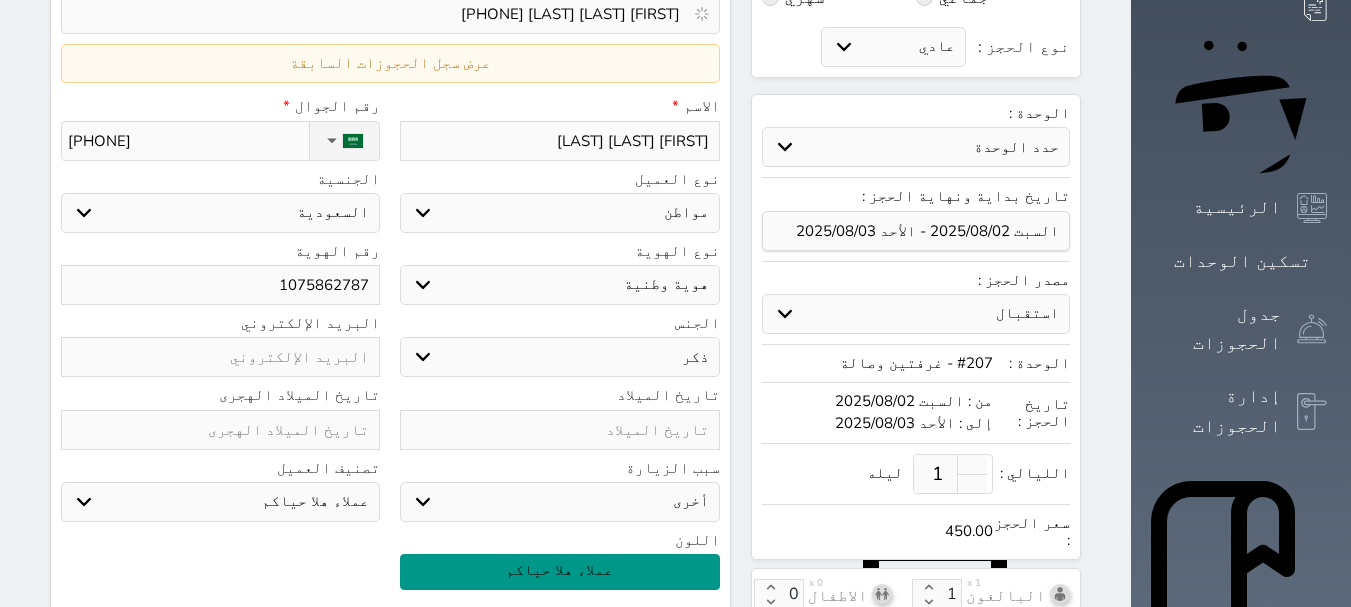 scroll, scrollTop: 0, scrollLeft: 0, axis: both 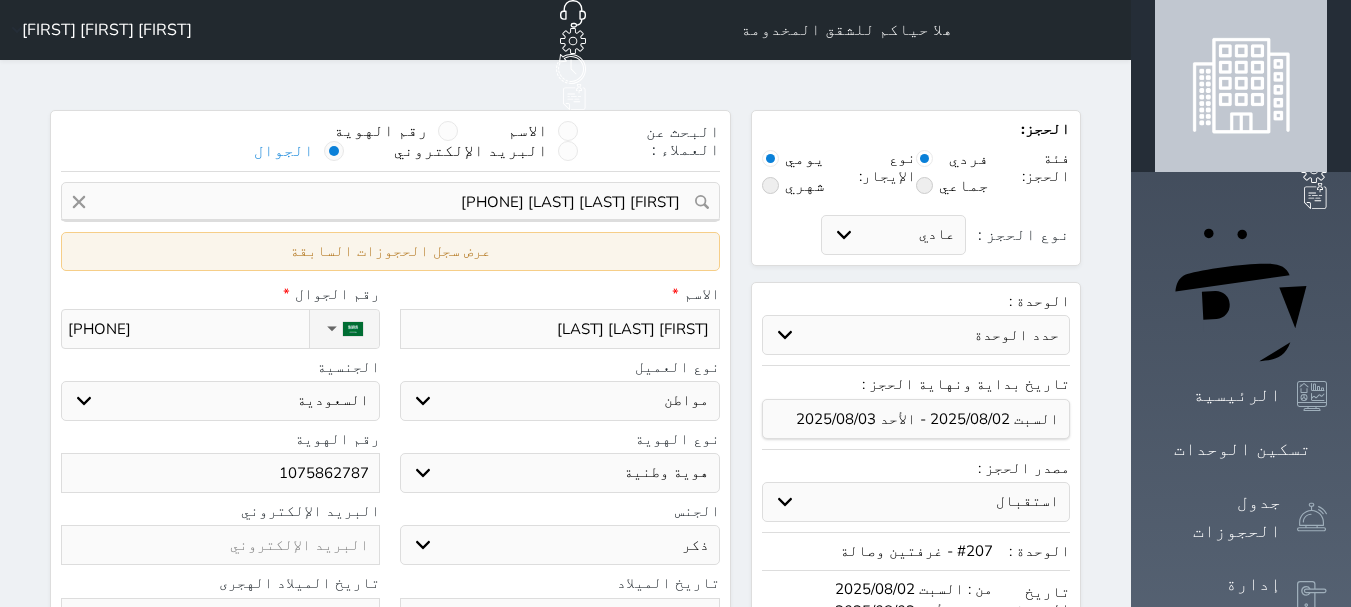 click on "عرض سجل الحجوزات السابقة" at bounding box center [390, 251] 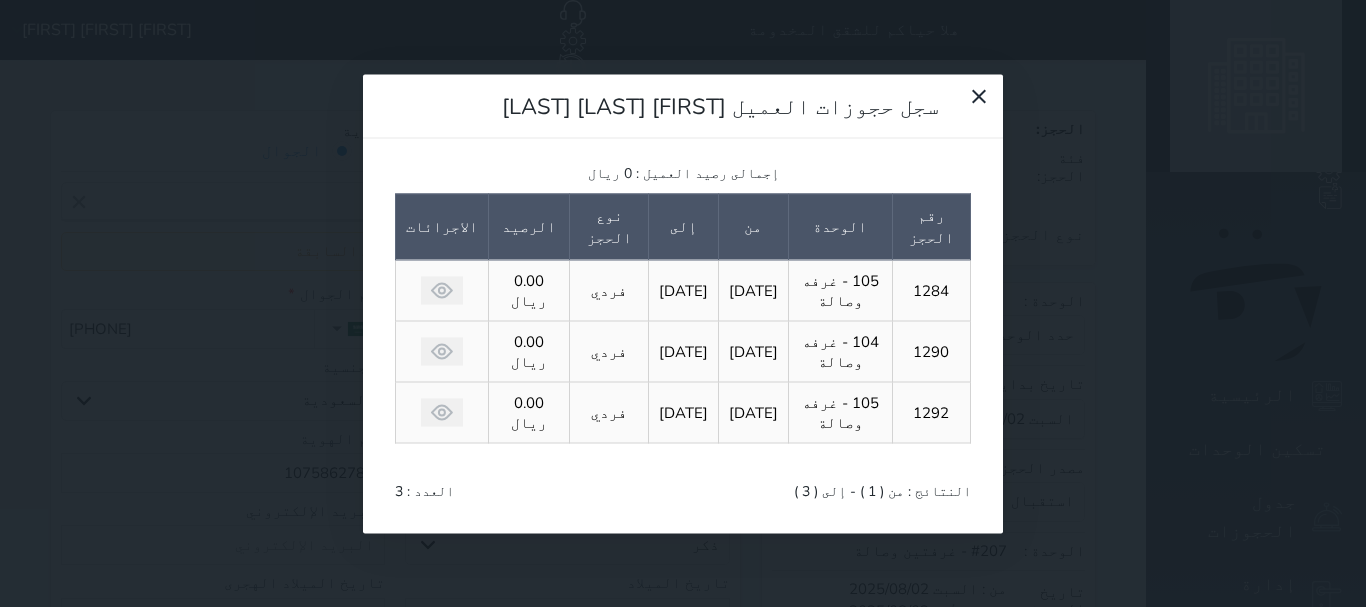 click on "سجل حجوزات العميل [FIRST] [LAST] [LAST]                   إجمالى رصيد العميل : 0 ريال     رقم الحجز   الوحدة   من   إلى   نوع الحجز   الرصيد   الاجرائات   1284   105 - غرفه وصالة   [DATE]   [DATE]   فردي   0.00 ريال   1290   104 - غرفه وصالة   [DATE]   [DATE]   فردي   0.00 ريال   1292   105 - غرفه وصالة   [DATE]   [DATE]   فردي   0.00 ريال         النتائج  : من ( 1 ) - إلى  ( 3 )   العدد  : 3" at bounding box center (683, 303) 